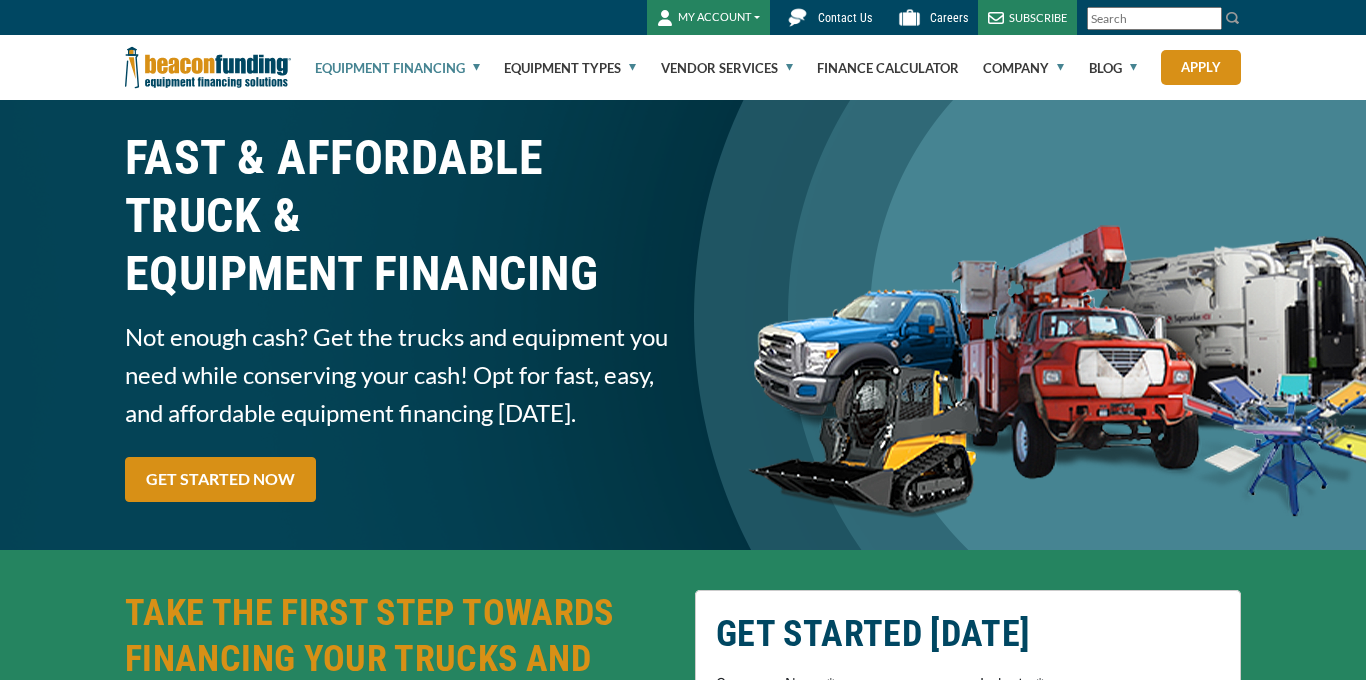 scroll, scrollTop: 0, scrollLeft: 0, axis: both 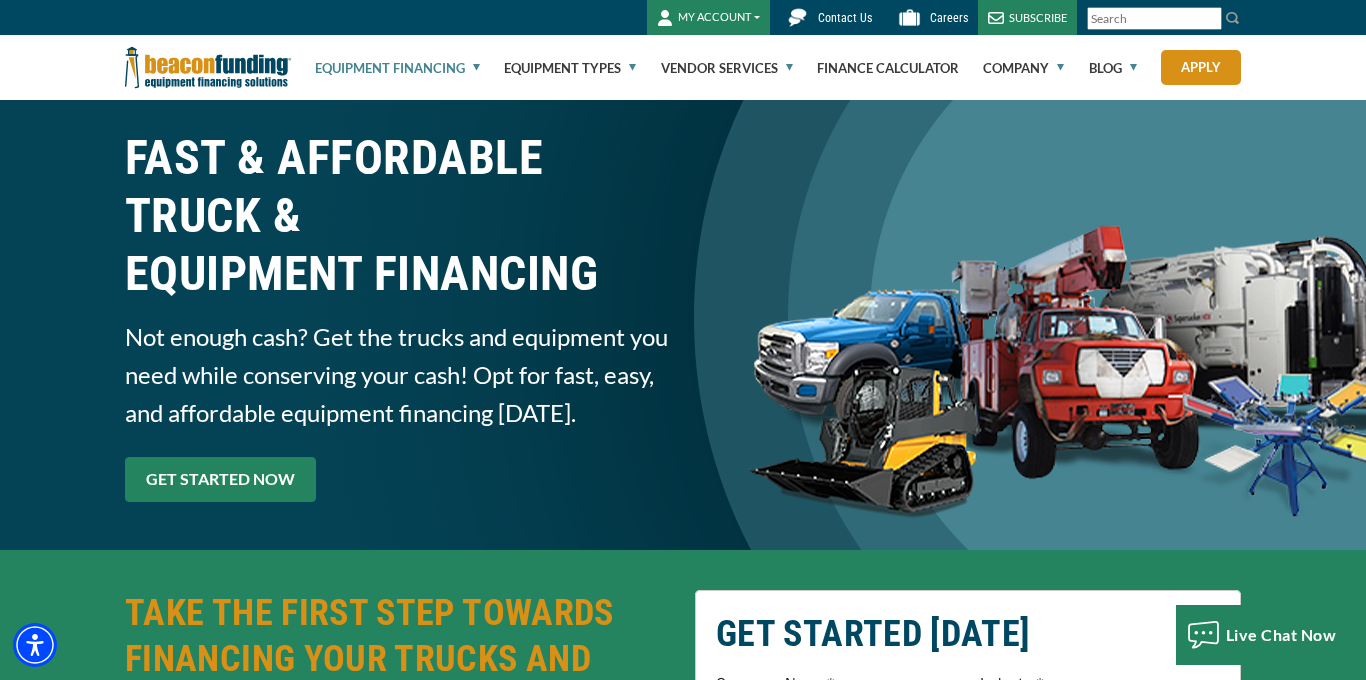 click on "GET STARTED NOW" at bounding box center [220, 479] 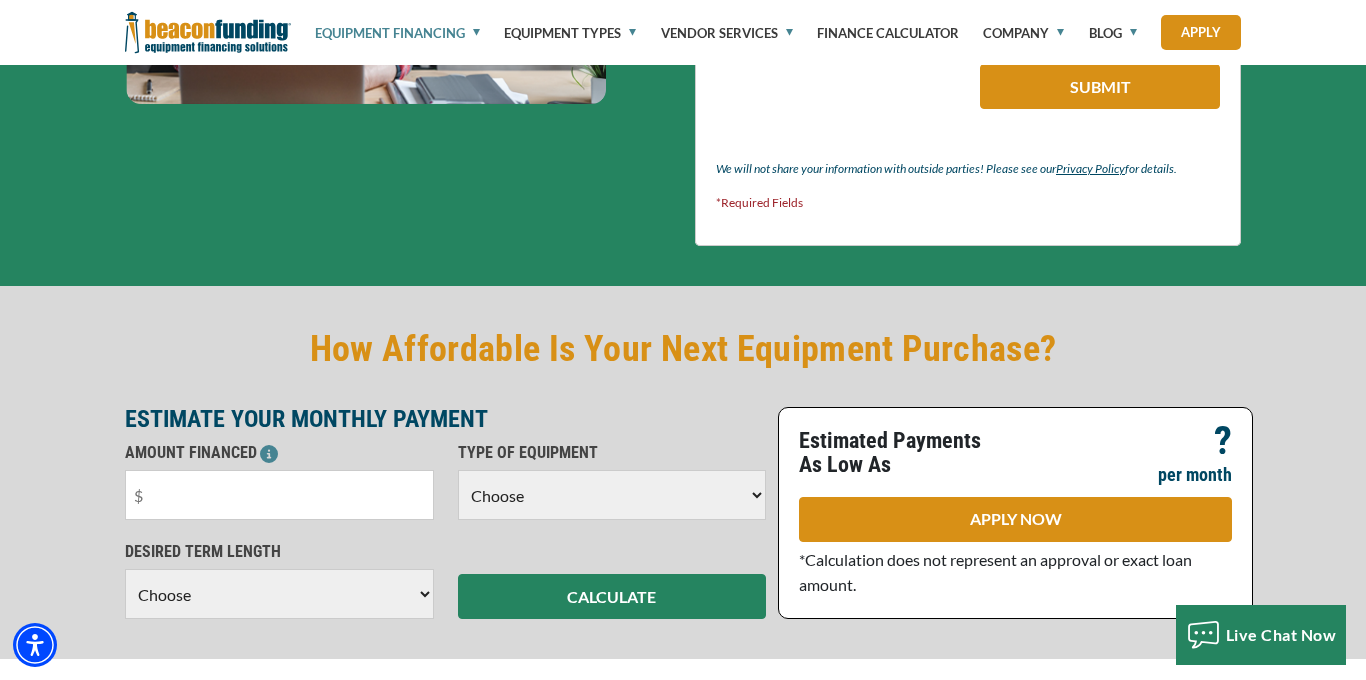 scroll, scrollTop: 1235, scrollLeft: 0, axis: vertical 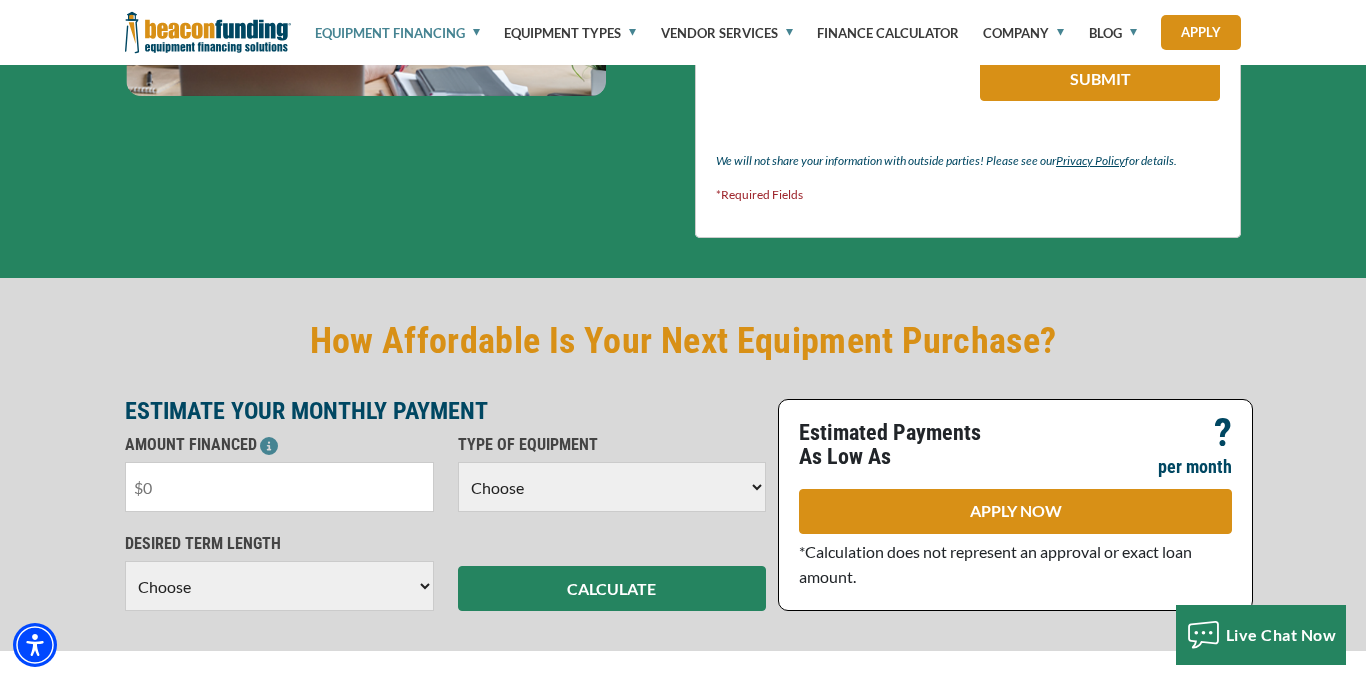 click at bounding box center [279, 487] 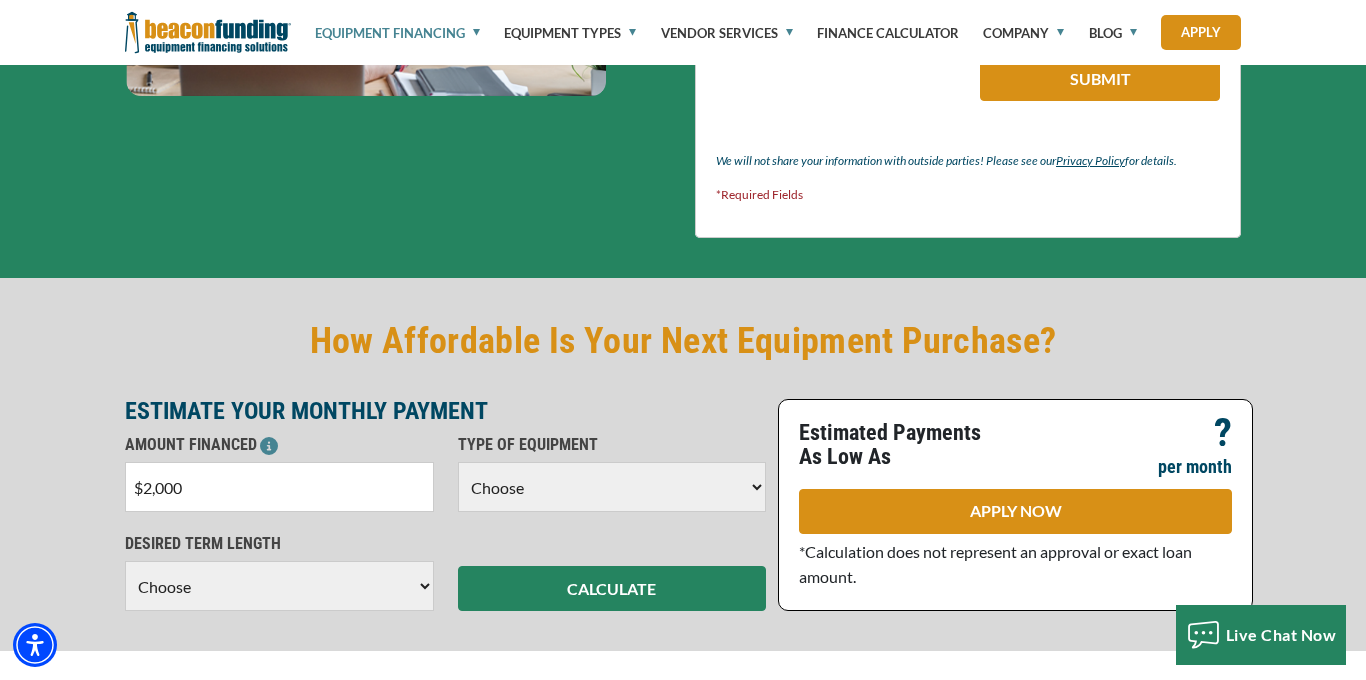 type on "$20,000" 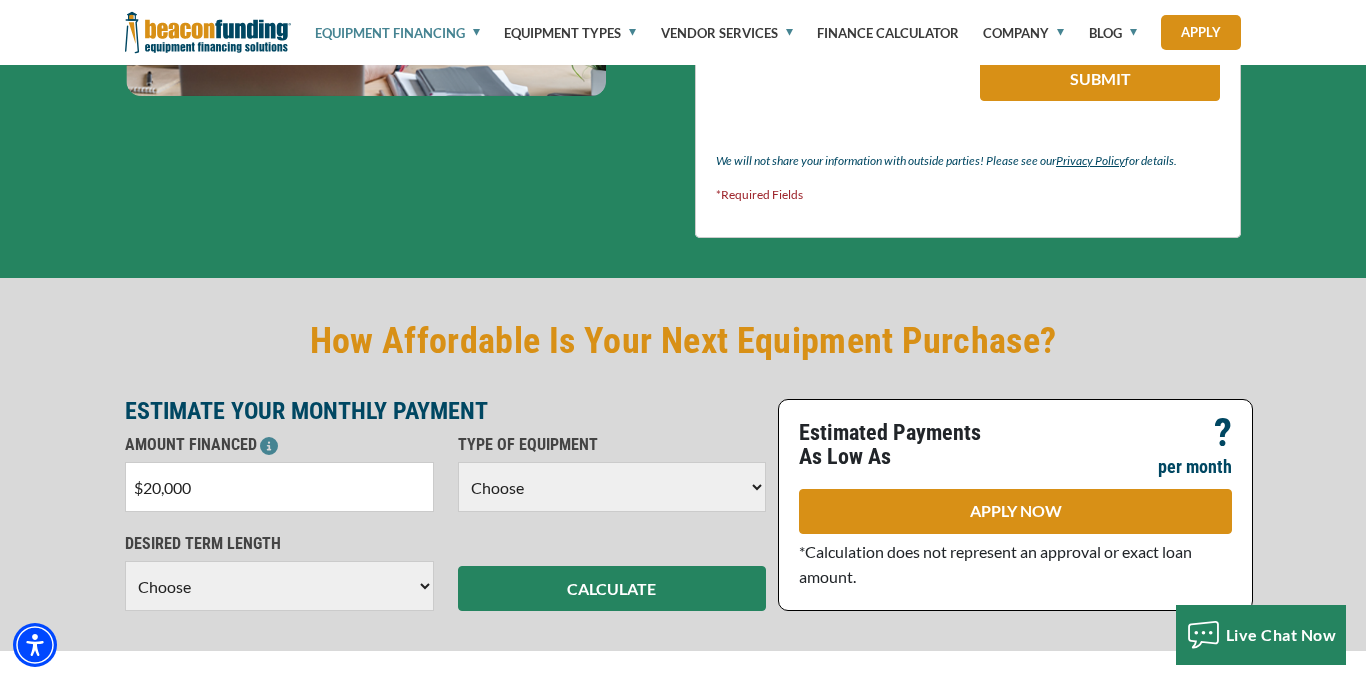 click on "Choose Backhoe Boom/Bucket Truck Chipper Commercial Mower Crane DTG/DTF Printing Embroidery Excavator Landscape Truck/Equipment Other Other Commercial Truck Other Decorated Apparel Screen Printing Septic Pumper Truck Skid Steer Stump Grinder Tow Truck Tractor Trailer Trencher Wheel Loader" at bounding box center [612, 487] 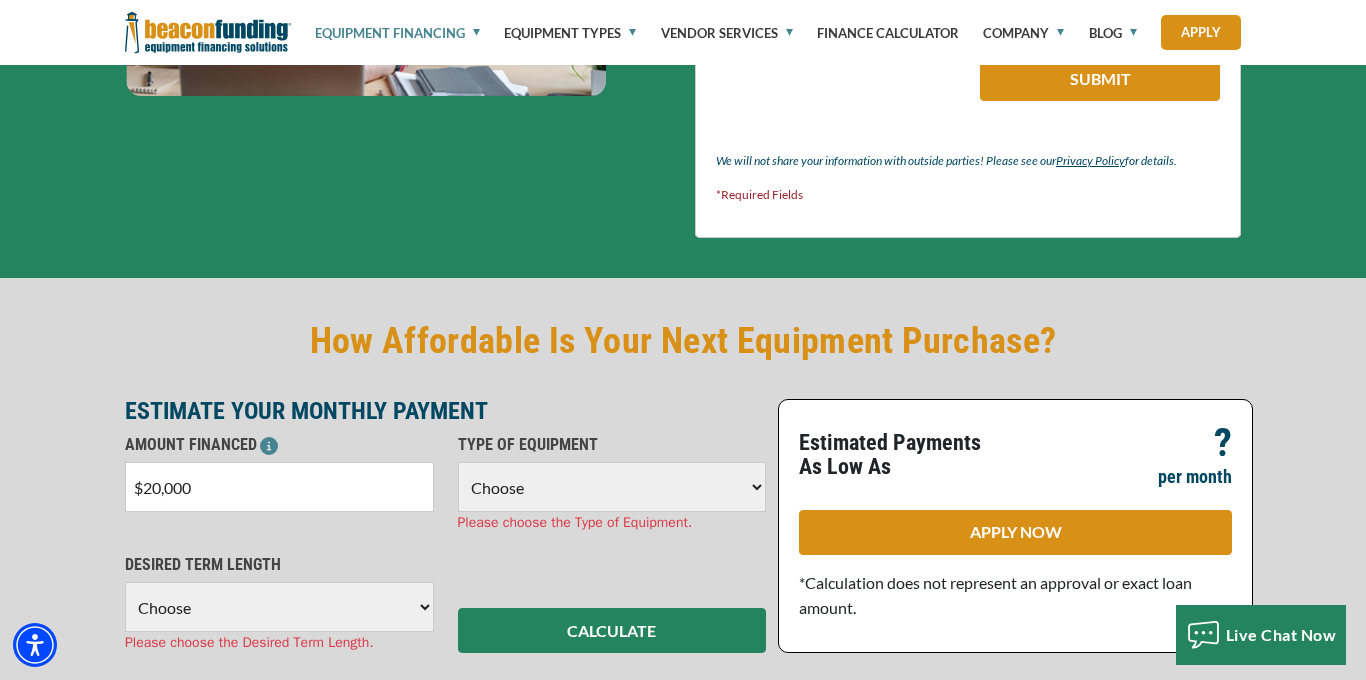 select on "5" 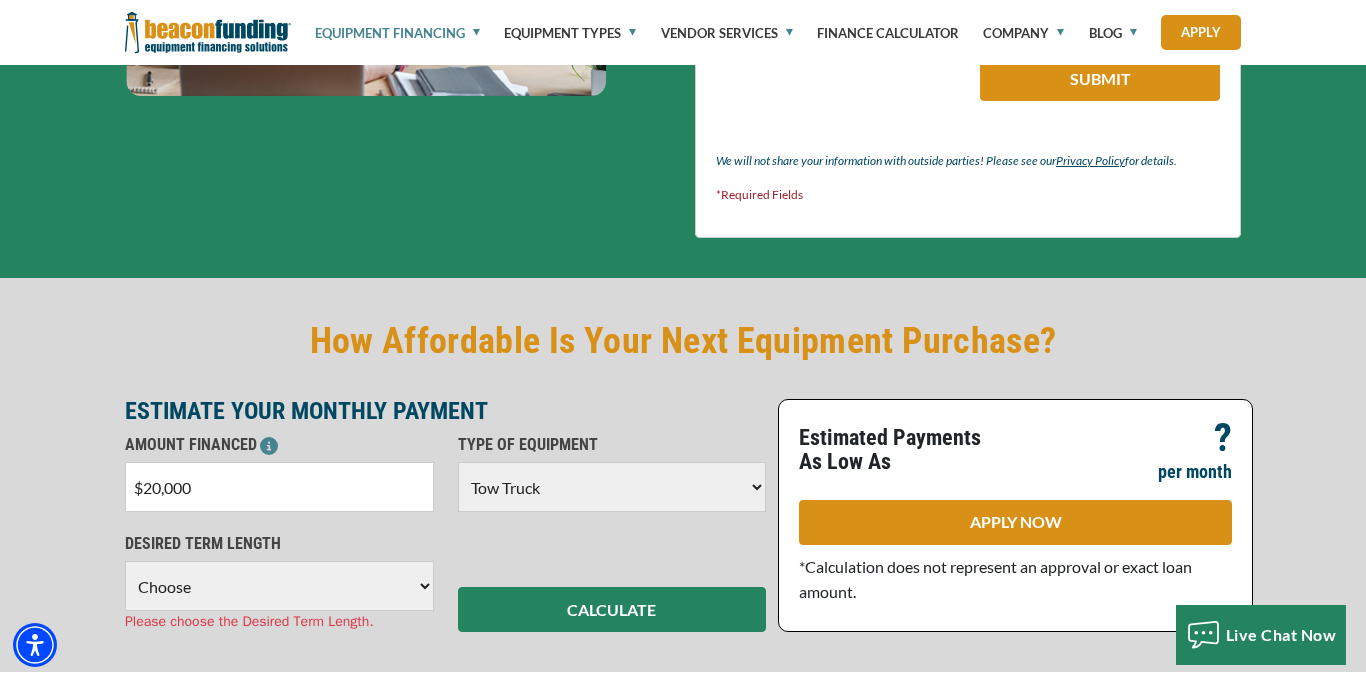 click on "Choose
36 Months
48 Months
60 Months" at bounding box center [279, 586] 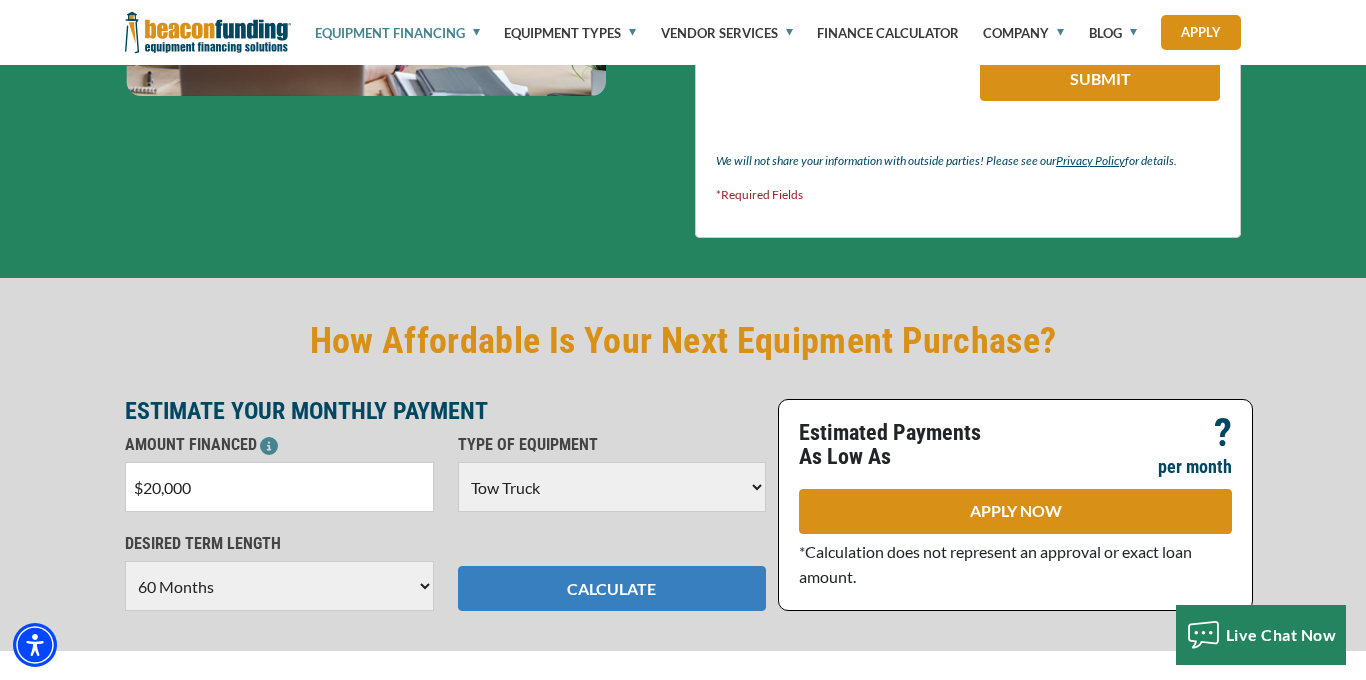 click on "CALCULATE" at bounding box center (612, 588) 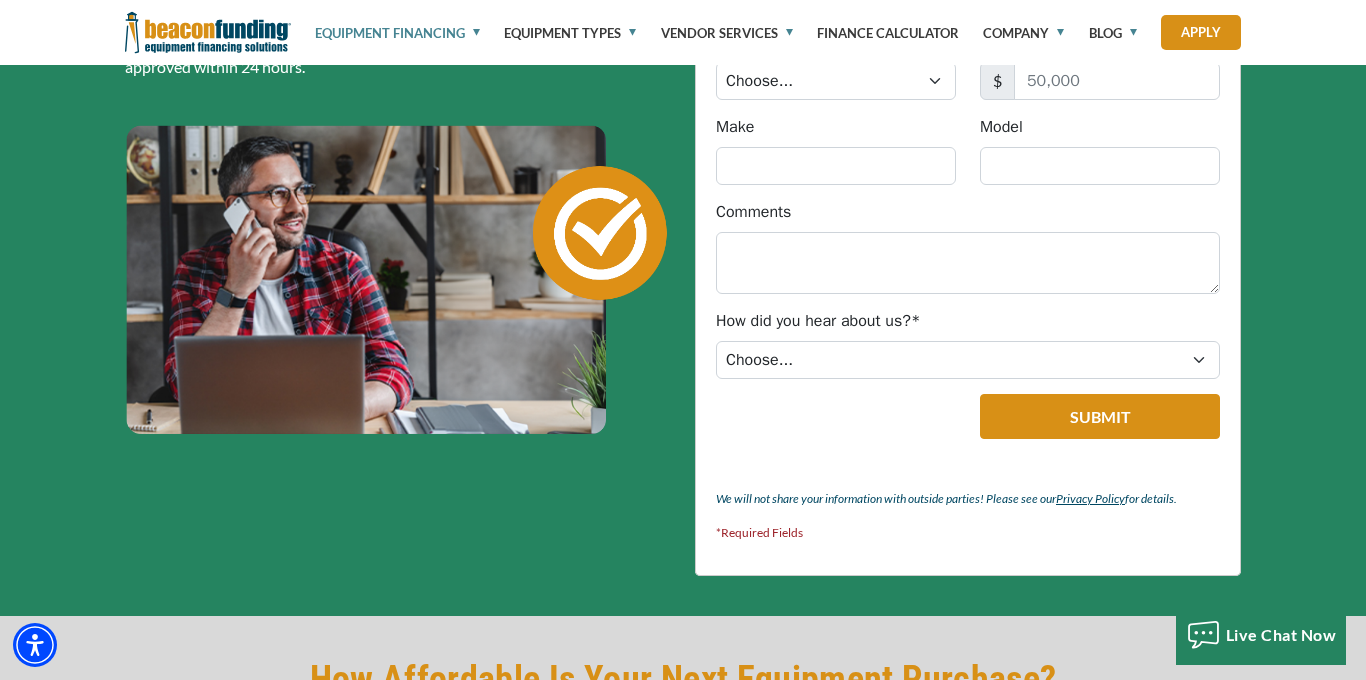 scroll, scrollTop: 881, scrollLeft: 0, axis: vertical 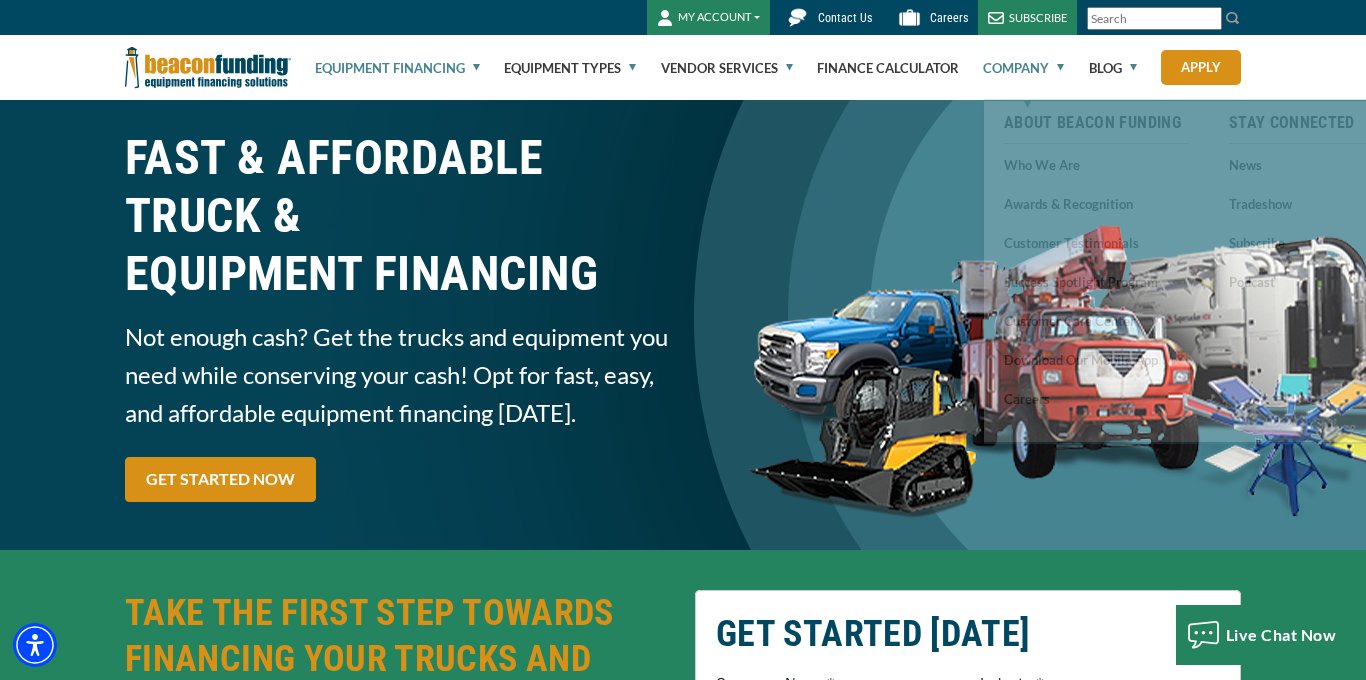 click on "Company" at bounding box center [1023, 68] 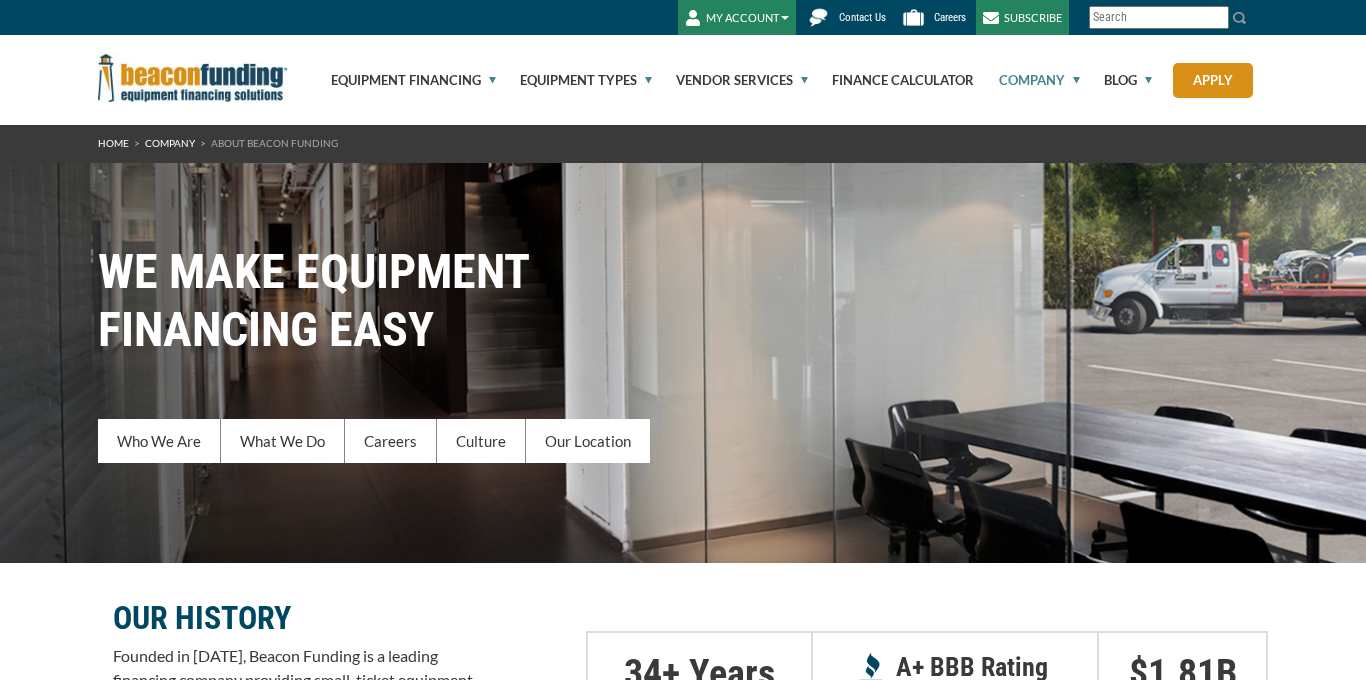 scroll, scrollTop: 0, scrollLeft: 0, axis: both 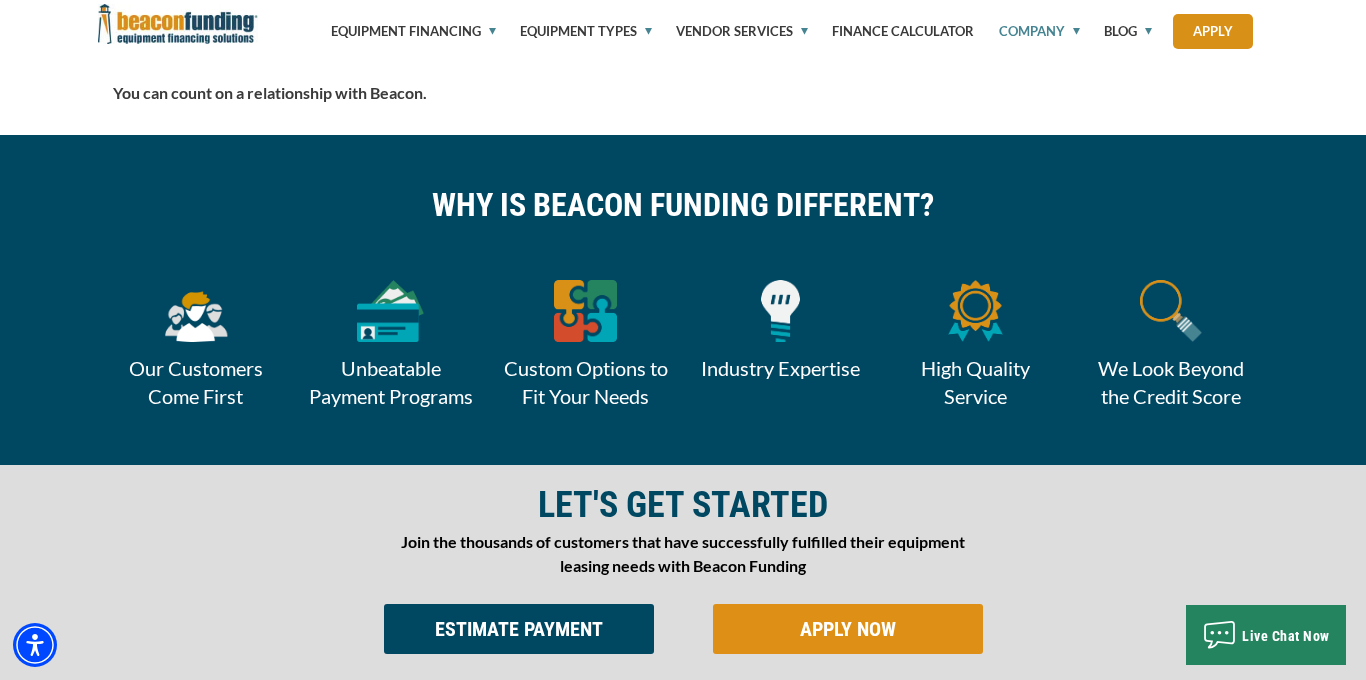 click at bounding box center [390, 311] 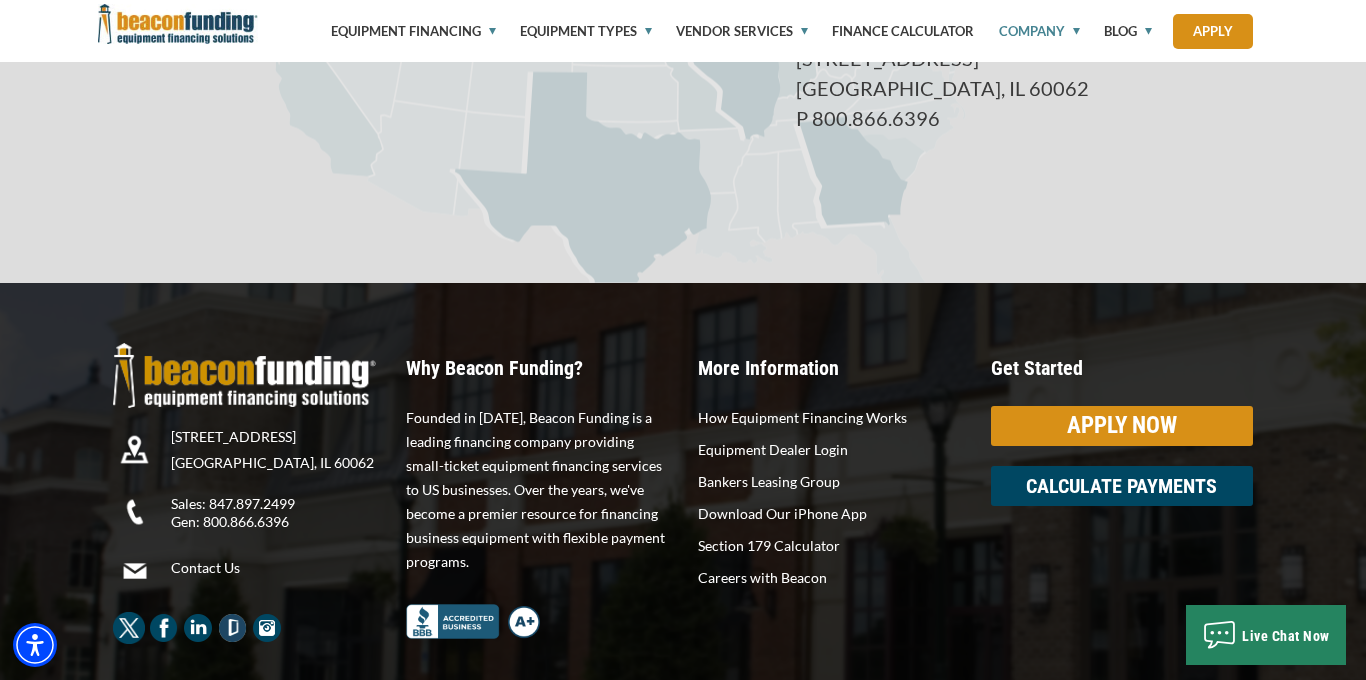 scroll, scrollTop: 3694, scrollLeft: 0, axis: vertical 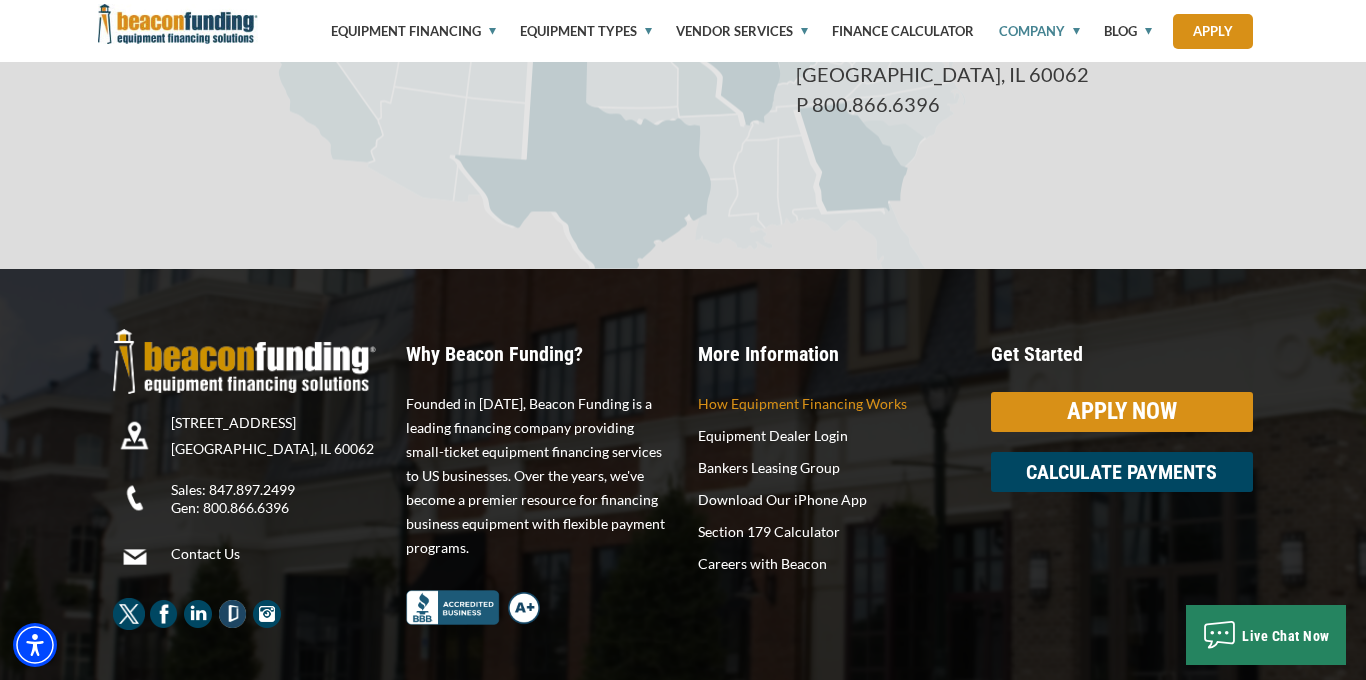 click on "How Equipment Financing Works" at bounding box center (829, 404) 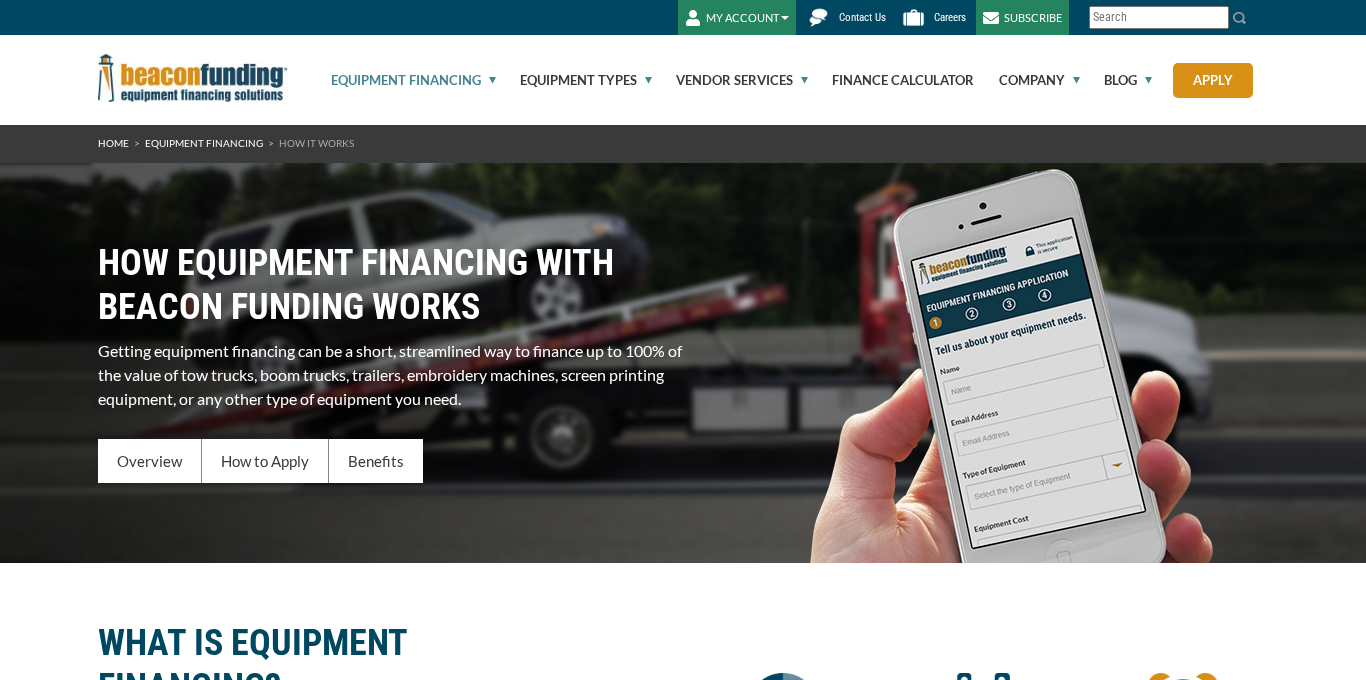 scroll, scrollTop: 0, scrollLeft: 0, axis: both 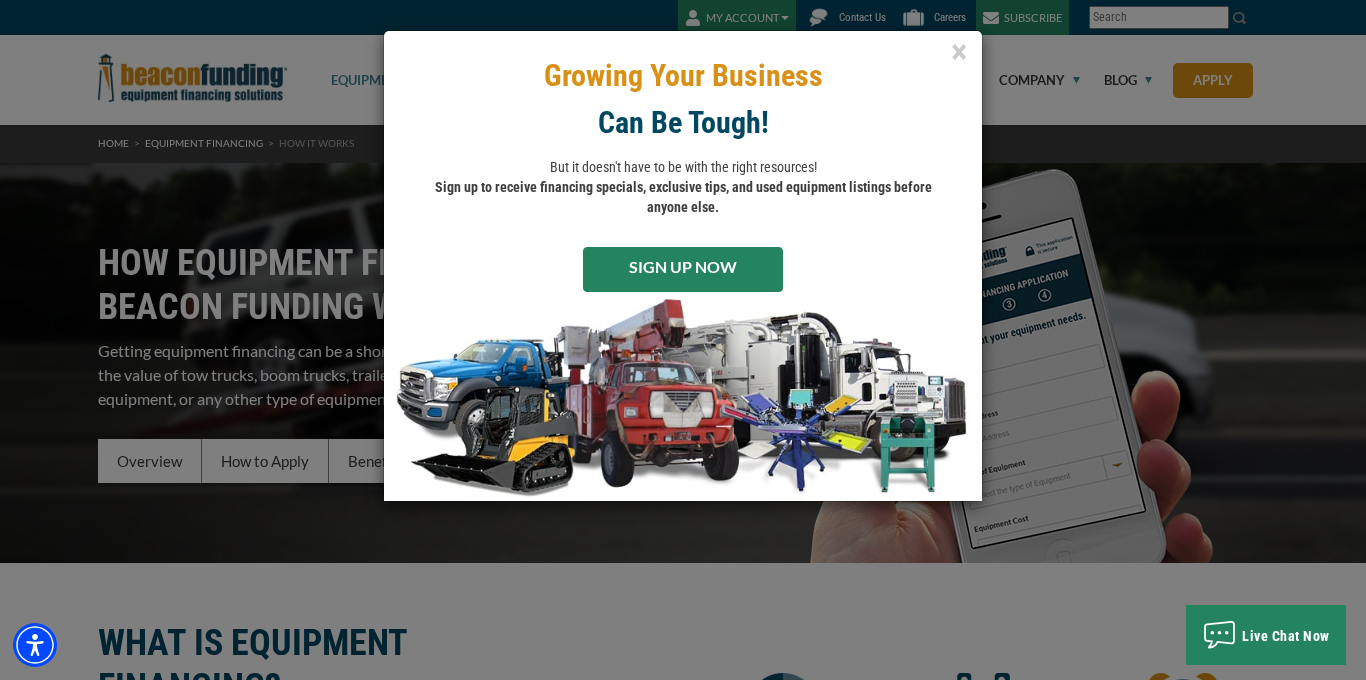 click on "SIGN UP NOW" at bounding box center [683, 269] 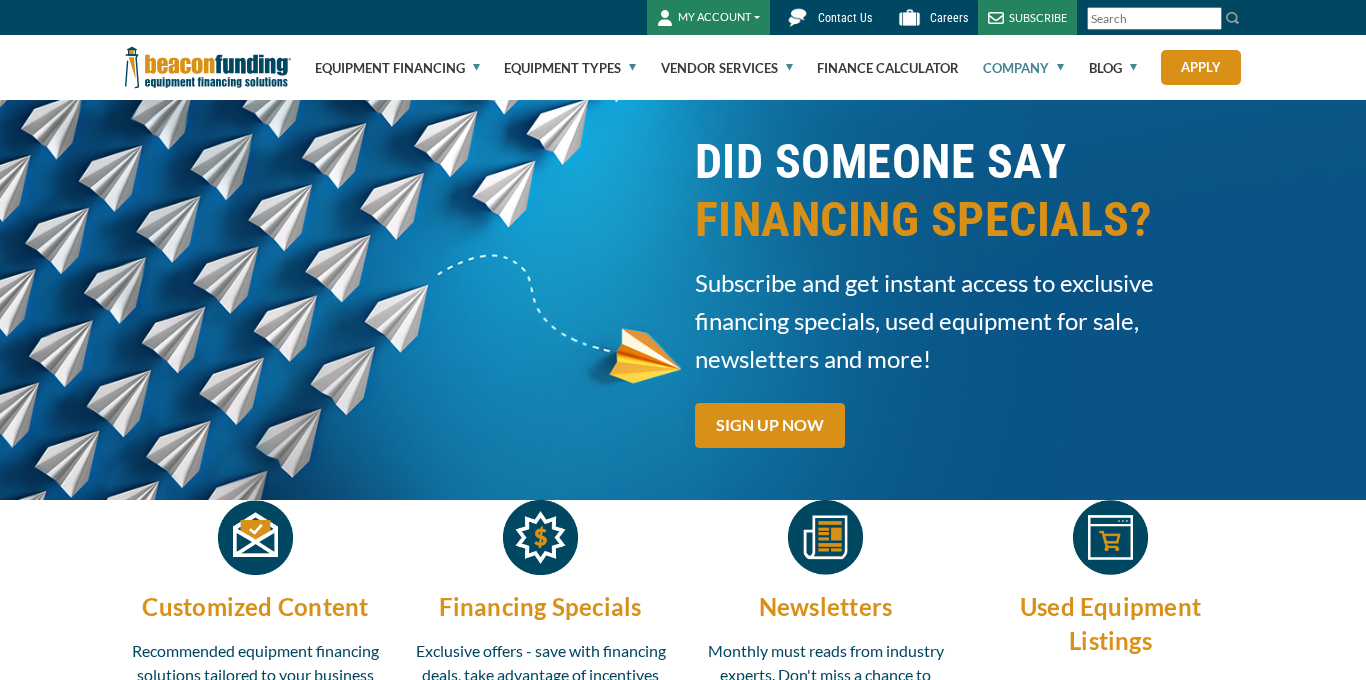 scroll, scrollTop: 0, scrollLeft: 0, axis: both 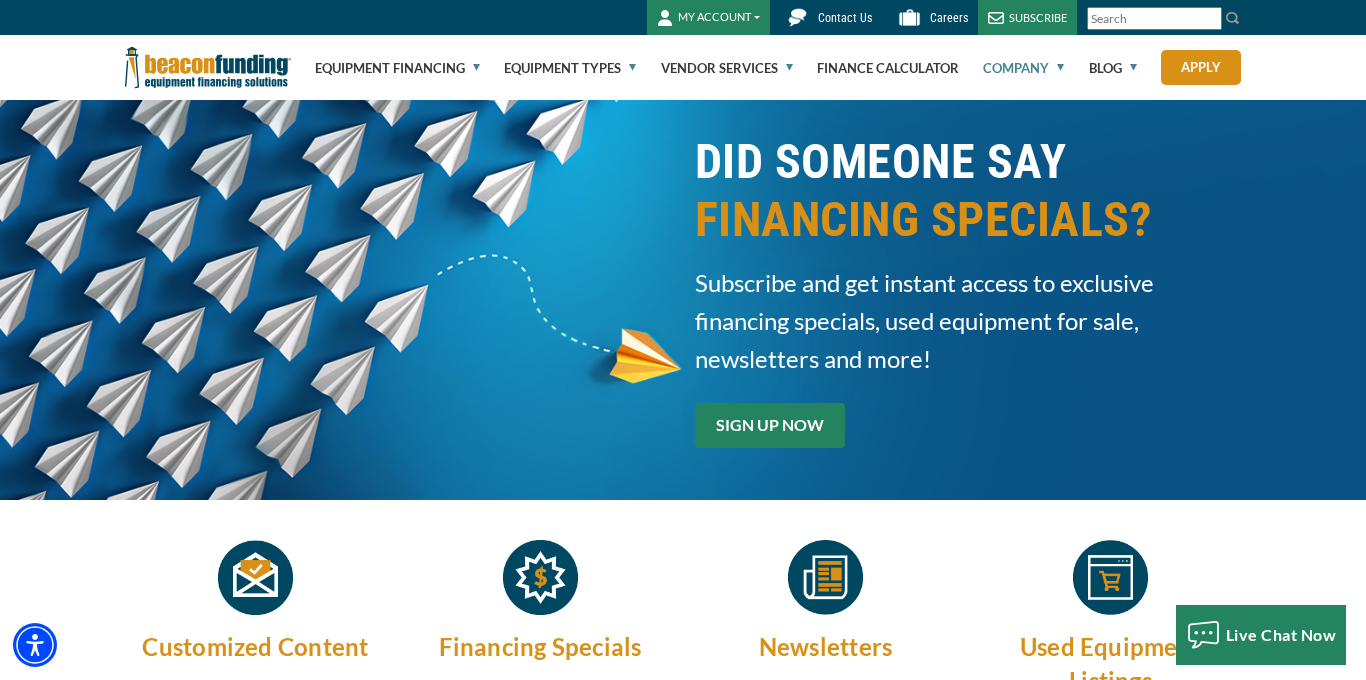 click on "SIGN UP NOW" at bounding box center (770, 425) 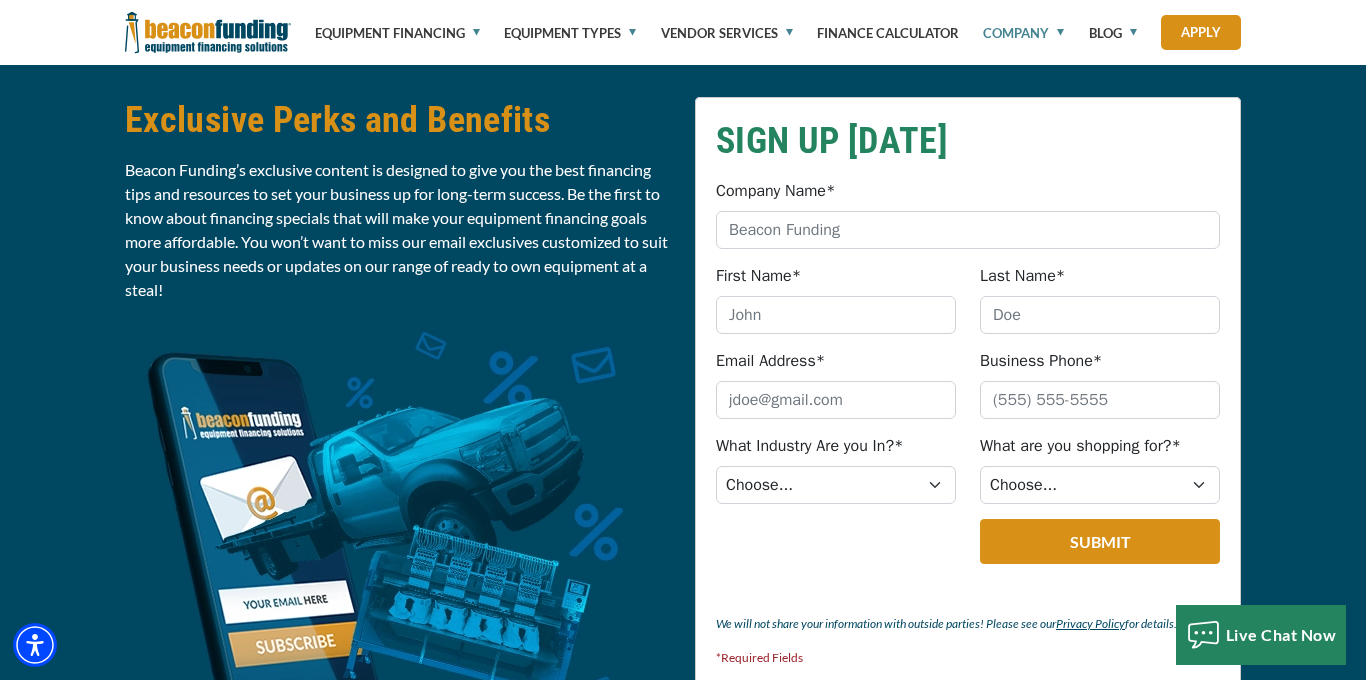 scroll, scrollTop: 839, scrollLeft: 0, axis: vertical 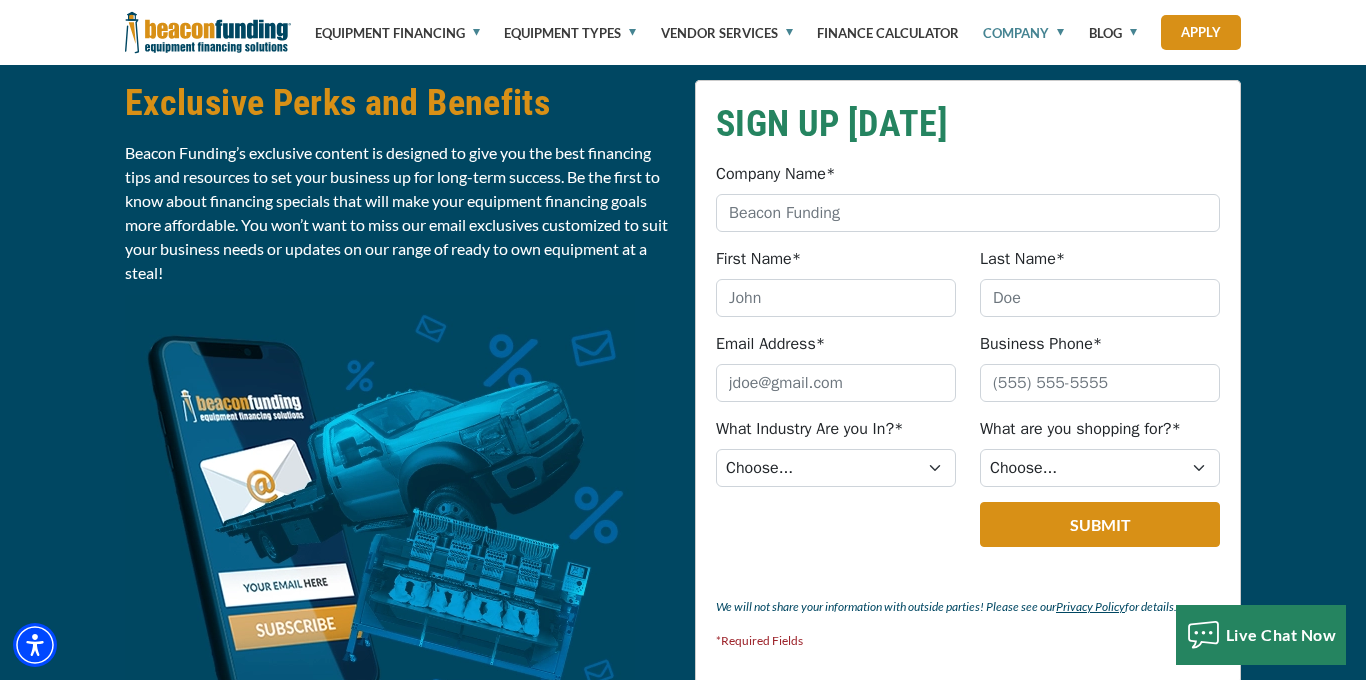 click on "SIGN UP TODAY
Company Name*
Please provide a valid company name.
First Name*
Please provide a valid first name (no special characters).
Towing" at bounding box center (968, 382) 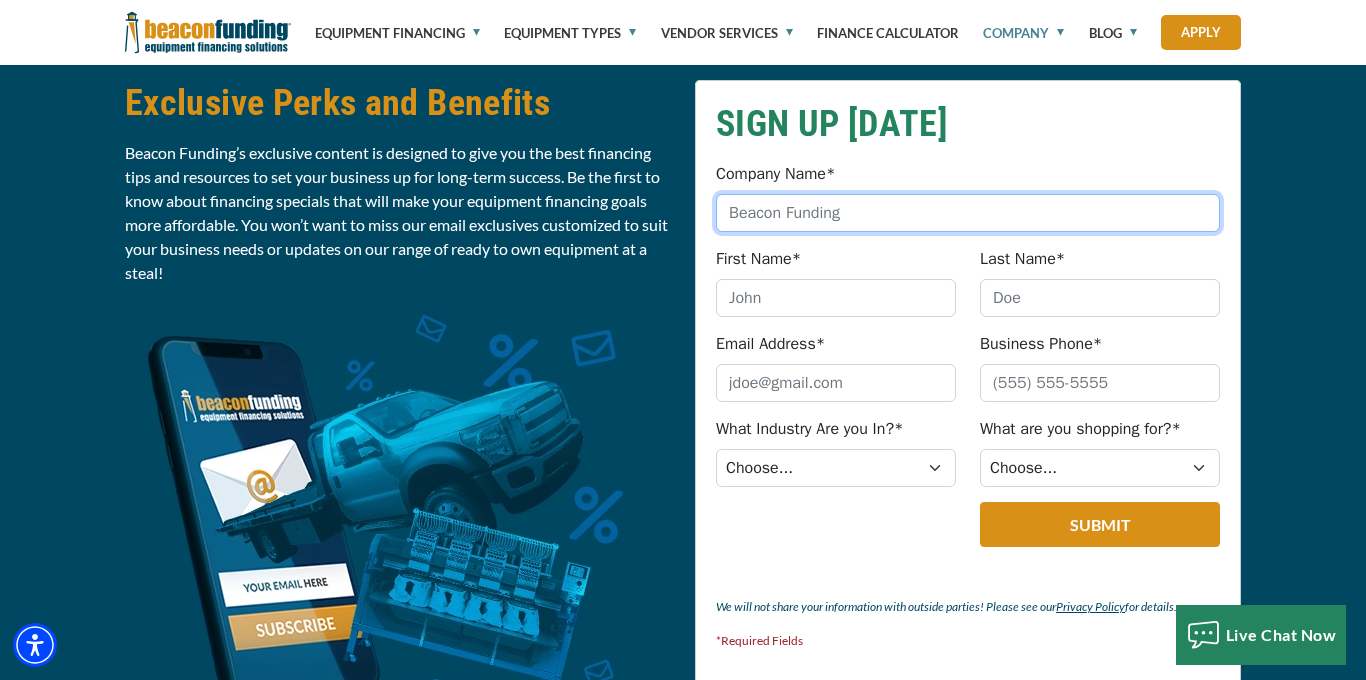 click on "Company Name*" at bounding box center (968, 213) 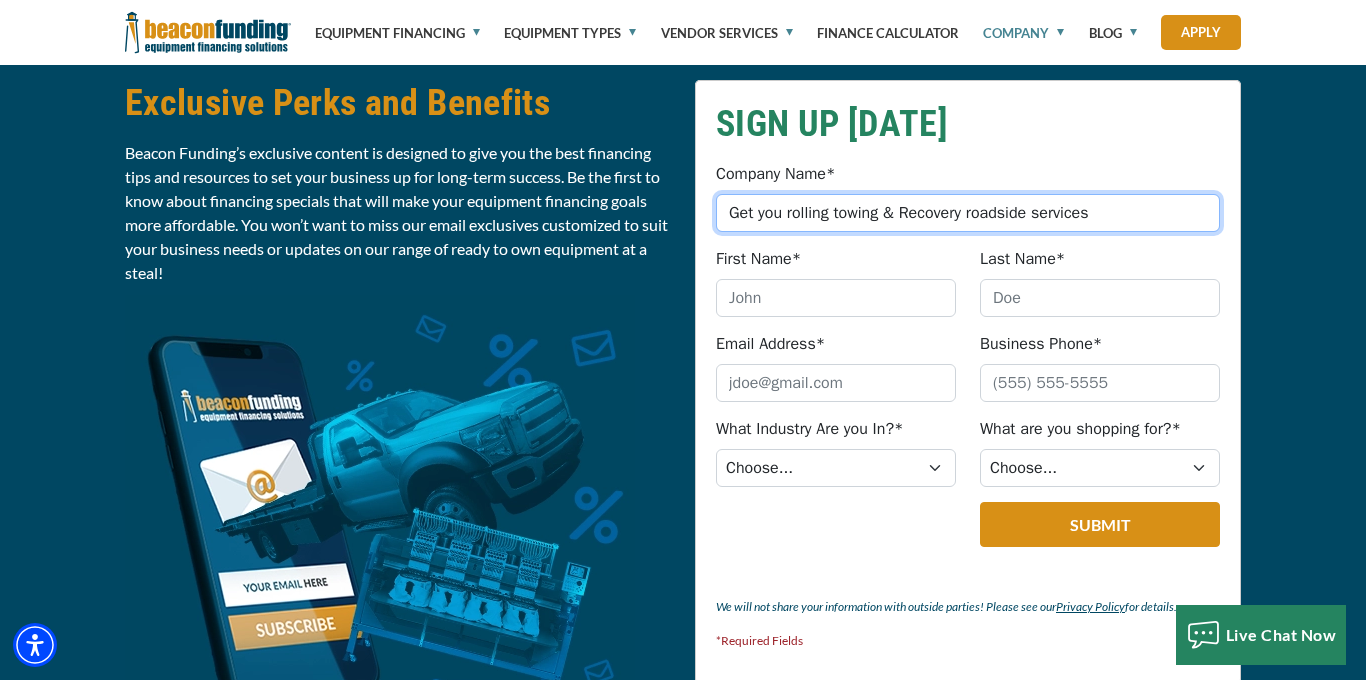 click on "Get you rolling towing & Recovery roadside services" at bounding box center (968, 213) 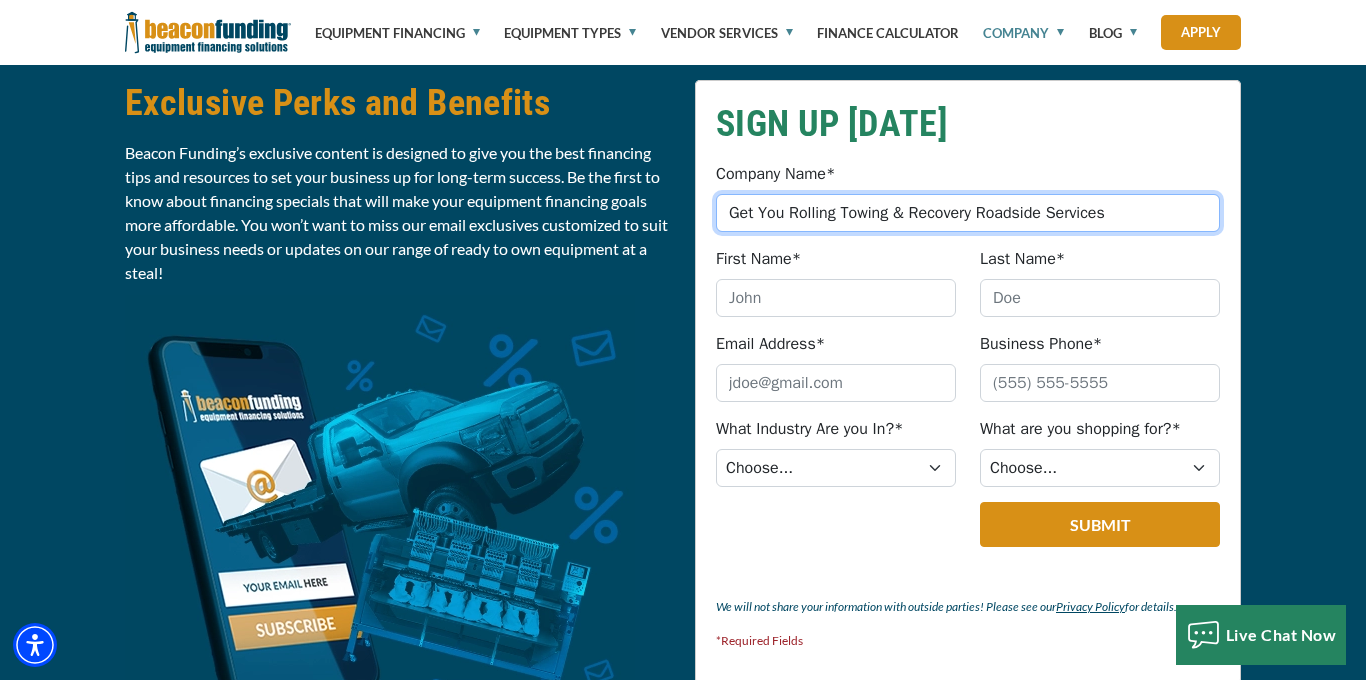 type on "Get You Rolling Towing & Recovery Roadside Services" 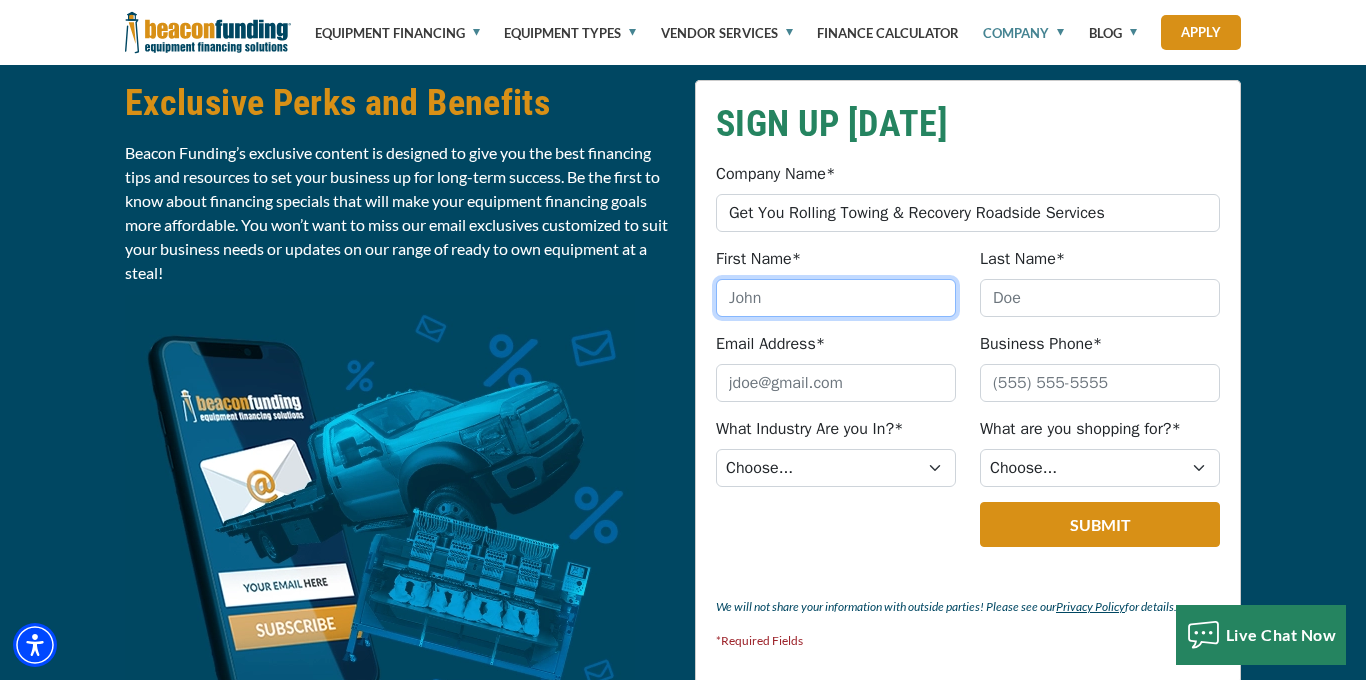 click on "First Name*" at bounding box center (836, 298) 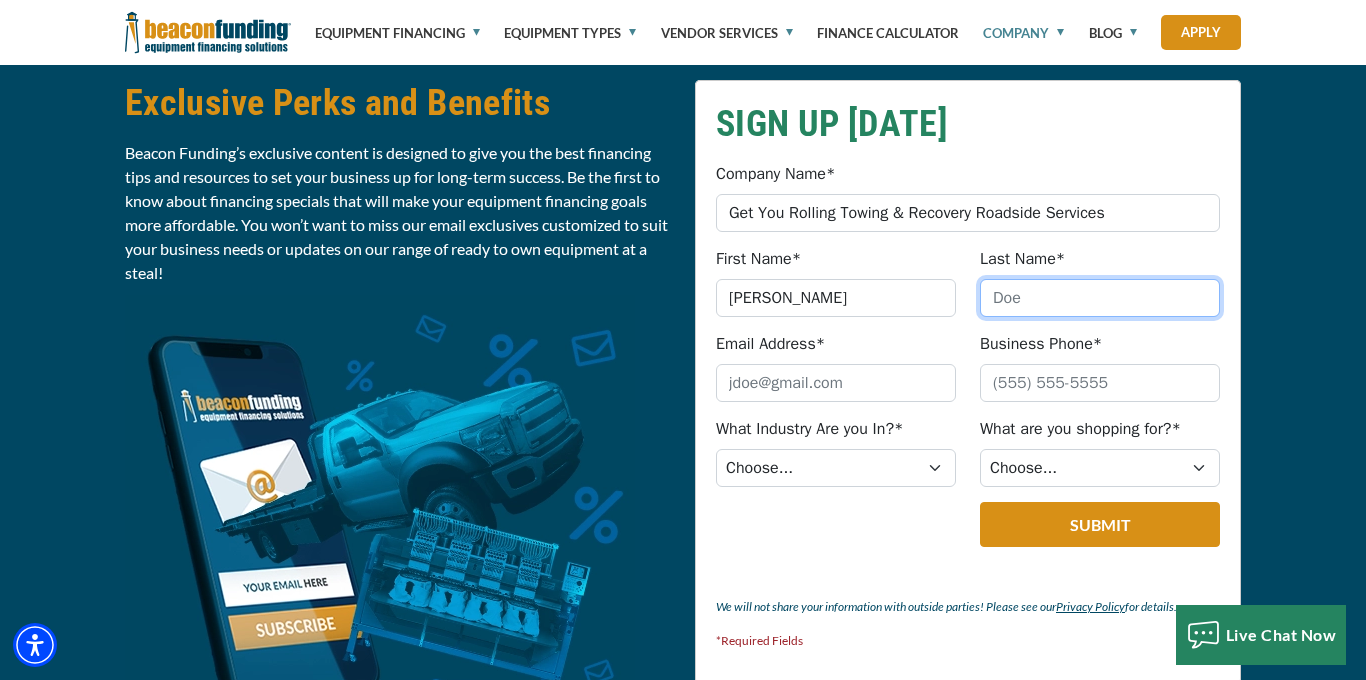 type on "Douglas" 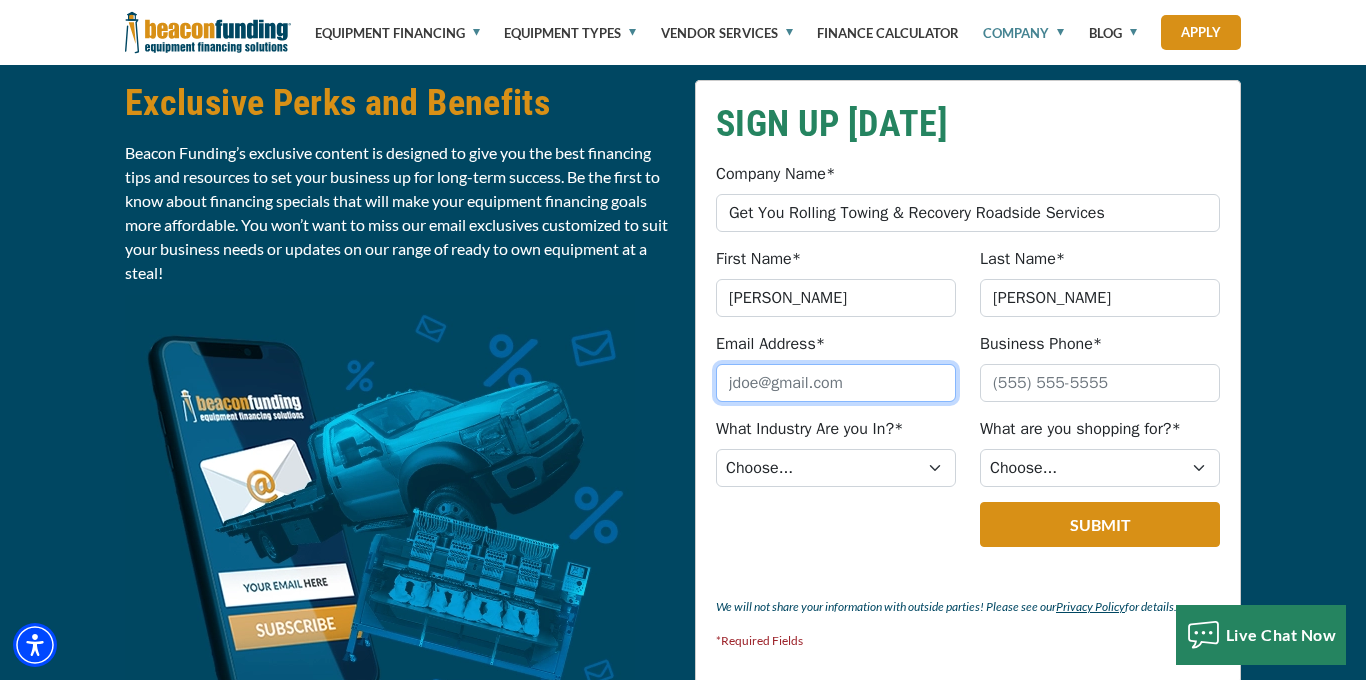 type on "getyourolling88@gmail.com" 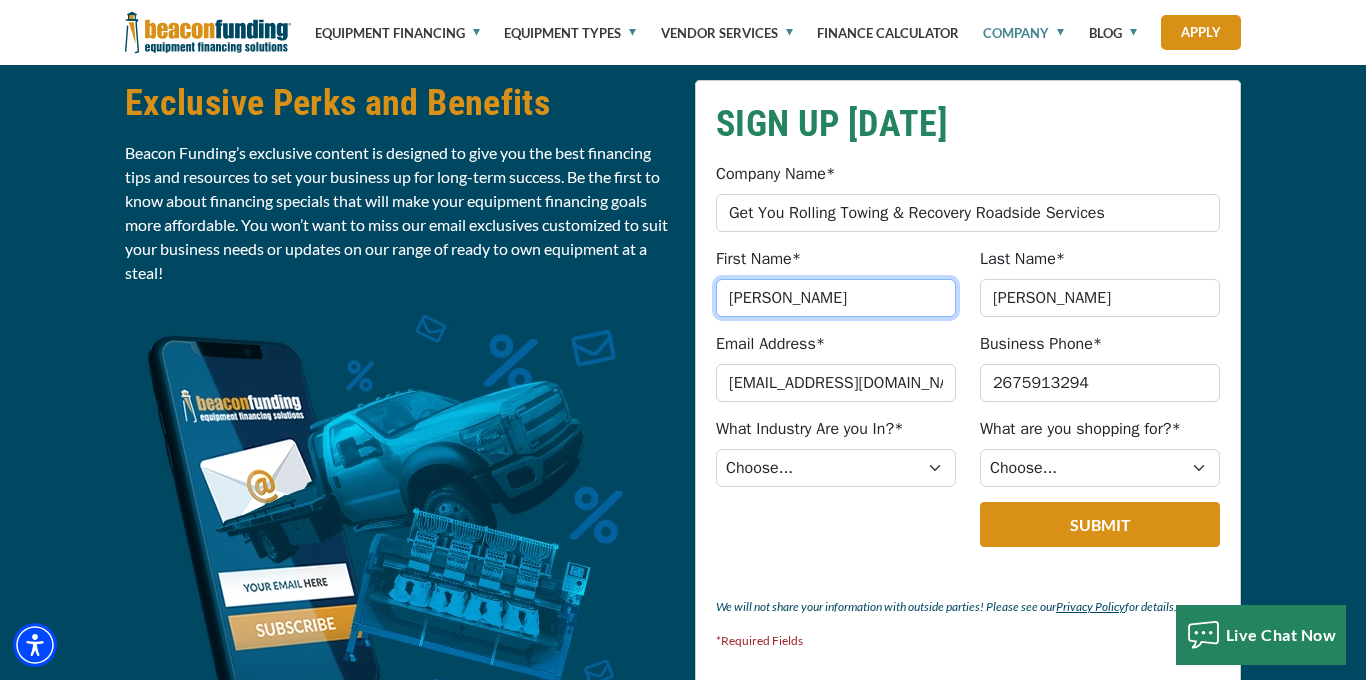 type on "(267) 591-3294" 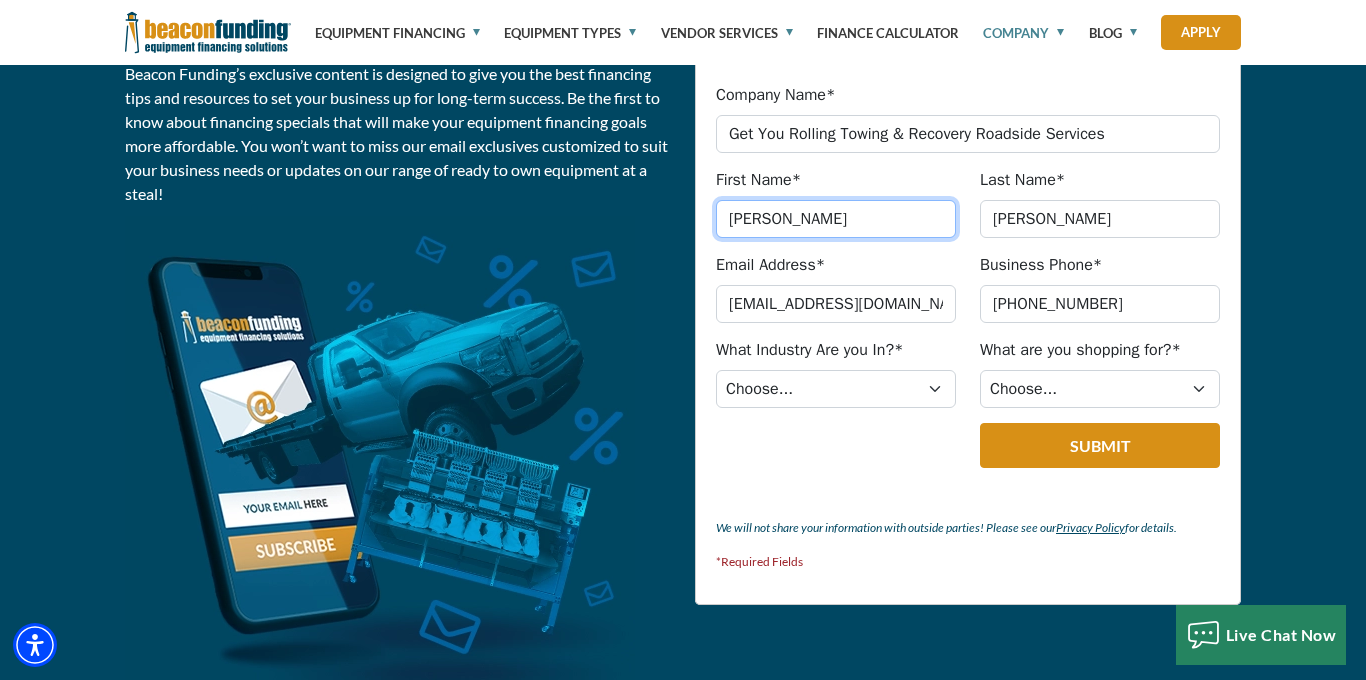 scroll, scrollTop: 921, scrollLeft: 0, axis: vertical 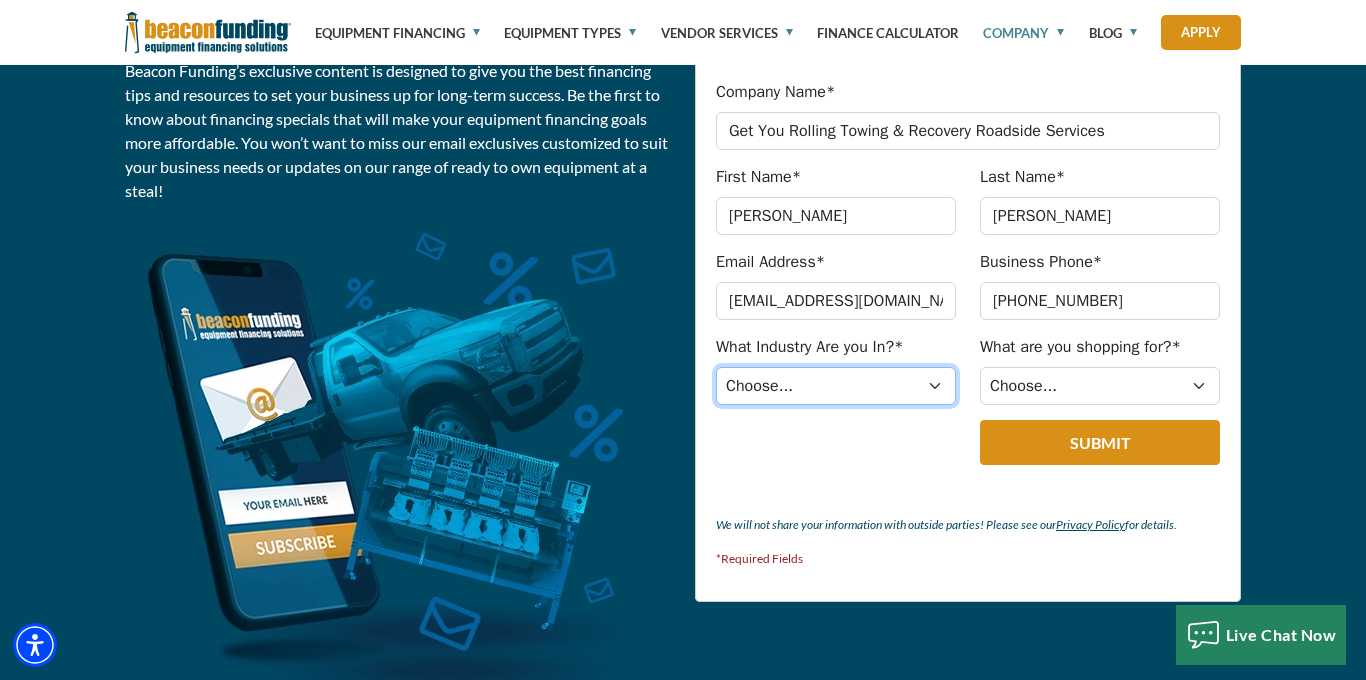 click on "Choose...
Towing
Landscape/Hardscape
Decorated Apparel
Septic
Light Construction
Other" at bounding box center [836, 386] 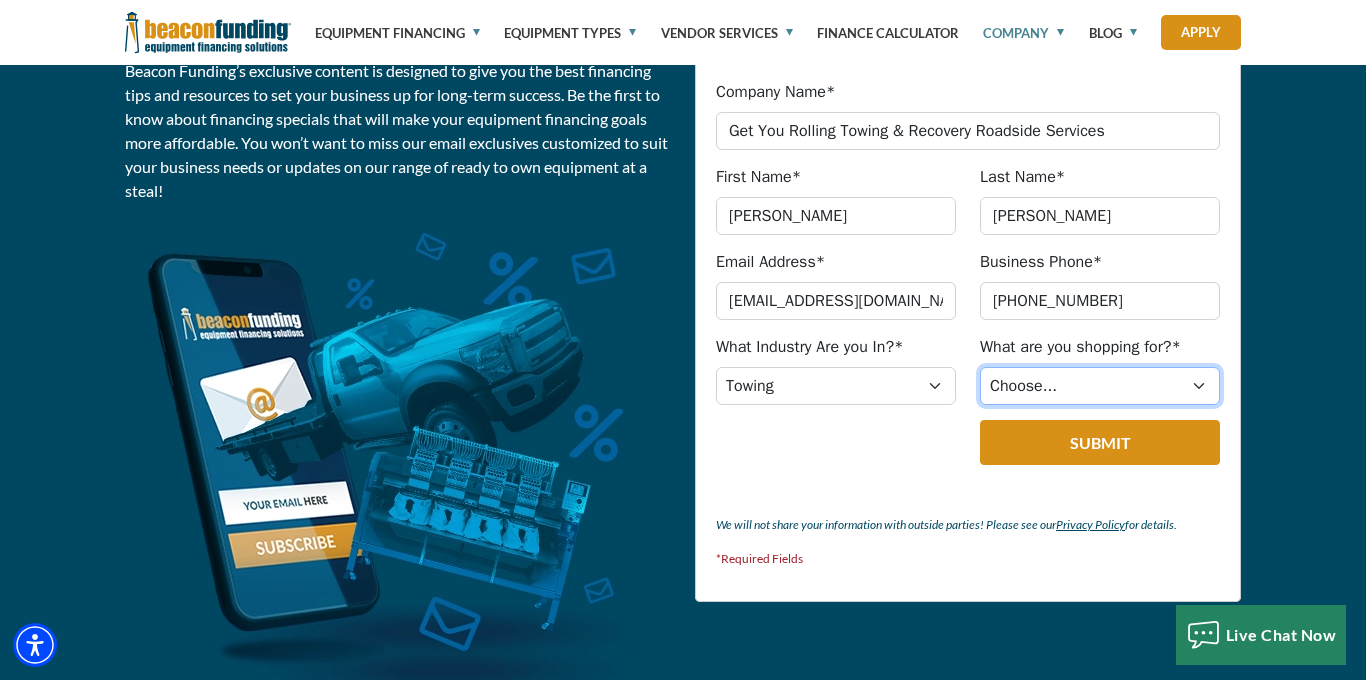 click on "Choose...
Backhoe
Boom/Bucket Truck
Chipper
Commercial Mower
Crane
DTG/DTF Printing
Embroidery
Excavator
Landscape Truck/Equipment
Other
Other Commercial Truck
Other Decorated Apparel
Screen Printing
Septic Pumper Truck
Skid Steer
Stump Grinder" at bounding box center [1100, 386] 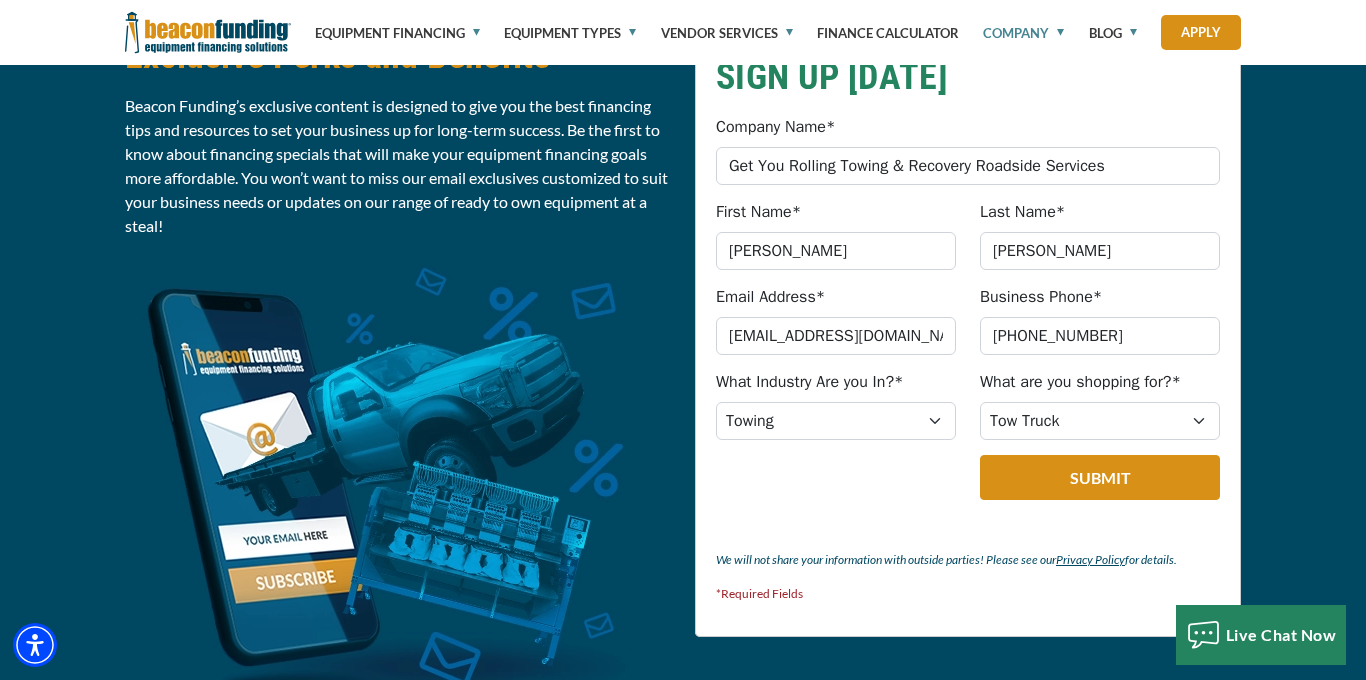 scroll, scrollTop: 887, scrollLeft: 0, axis: vertical 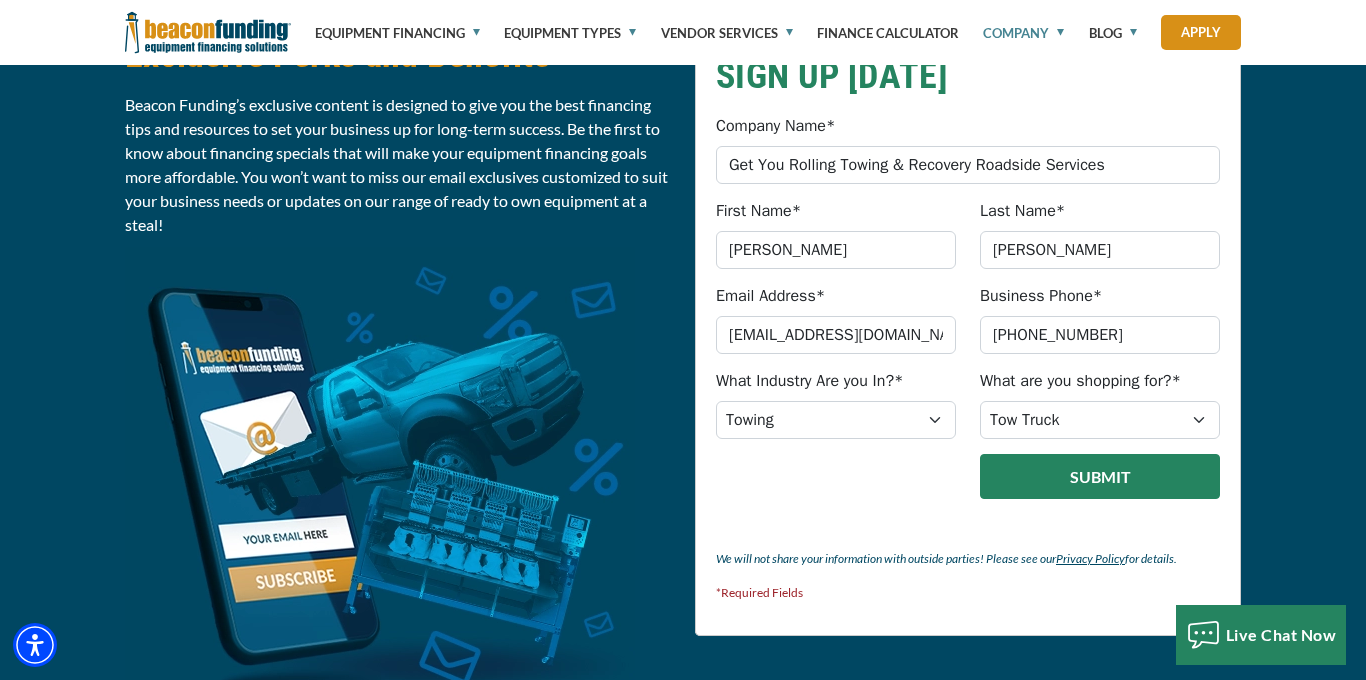 click on "Submit" at bounding box center (1100, 476) 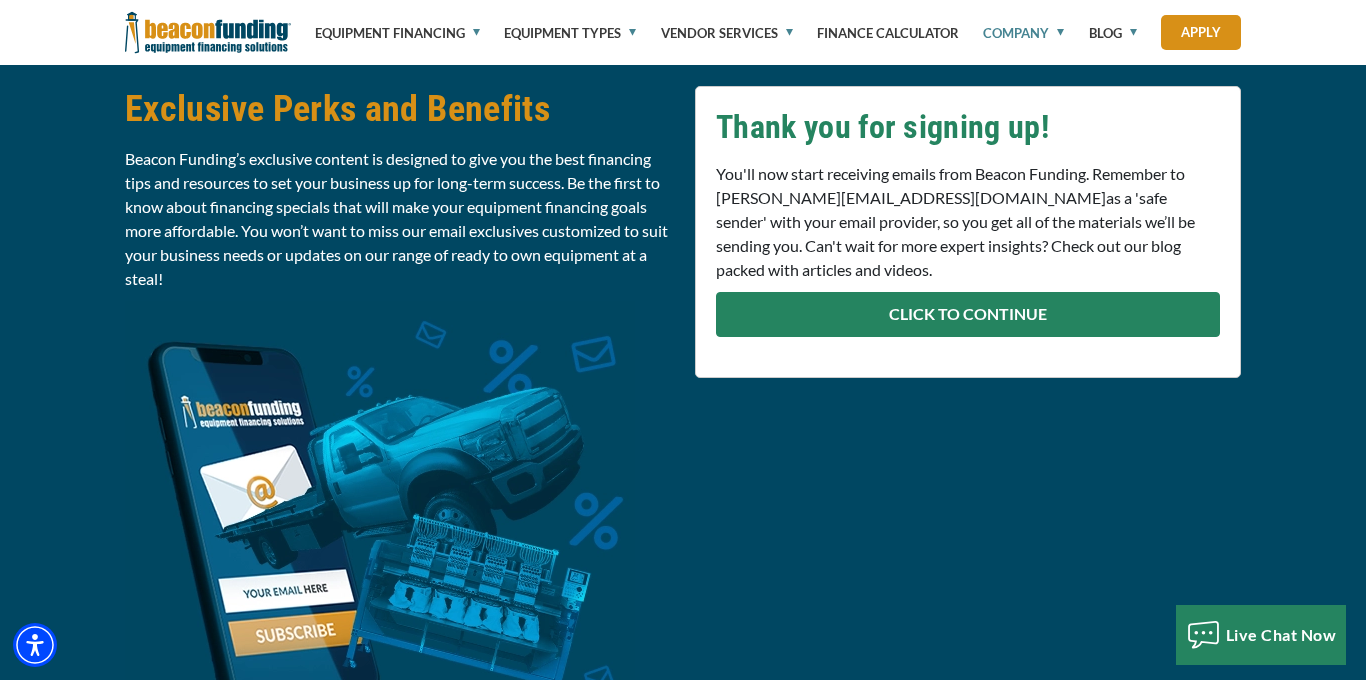 scroll, scrollTop: 839, scrollLeft: 0, axis: vertical 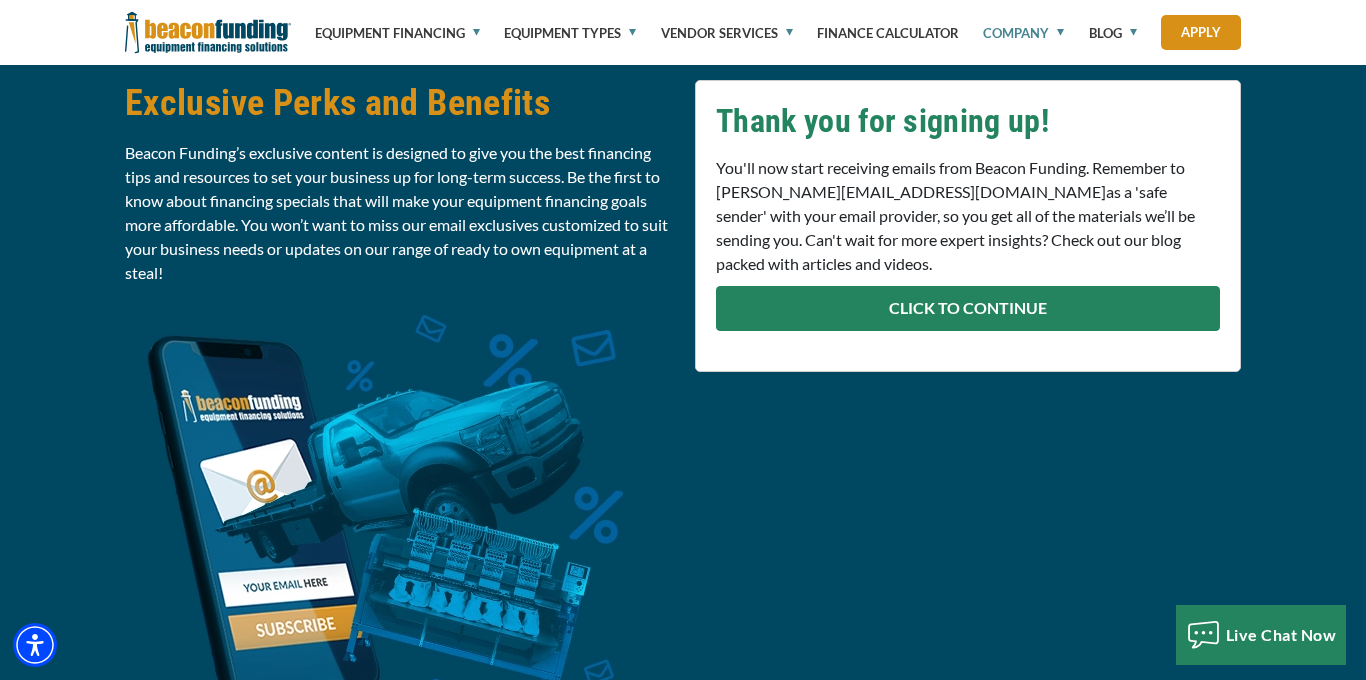 click on "CLICK TO CONTINUE" at bounding box center (968, 308) 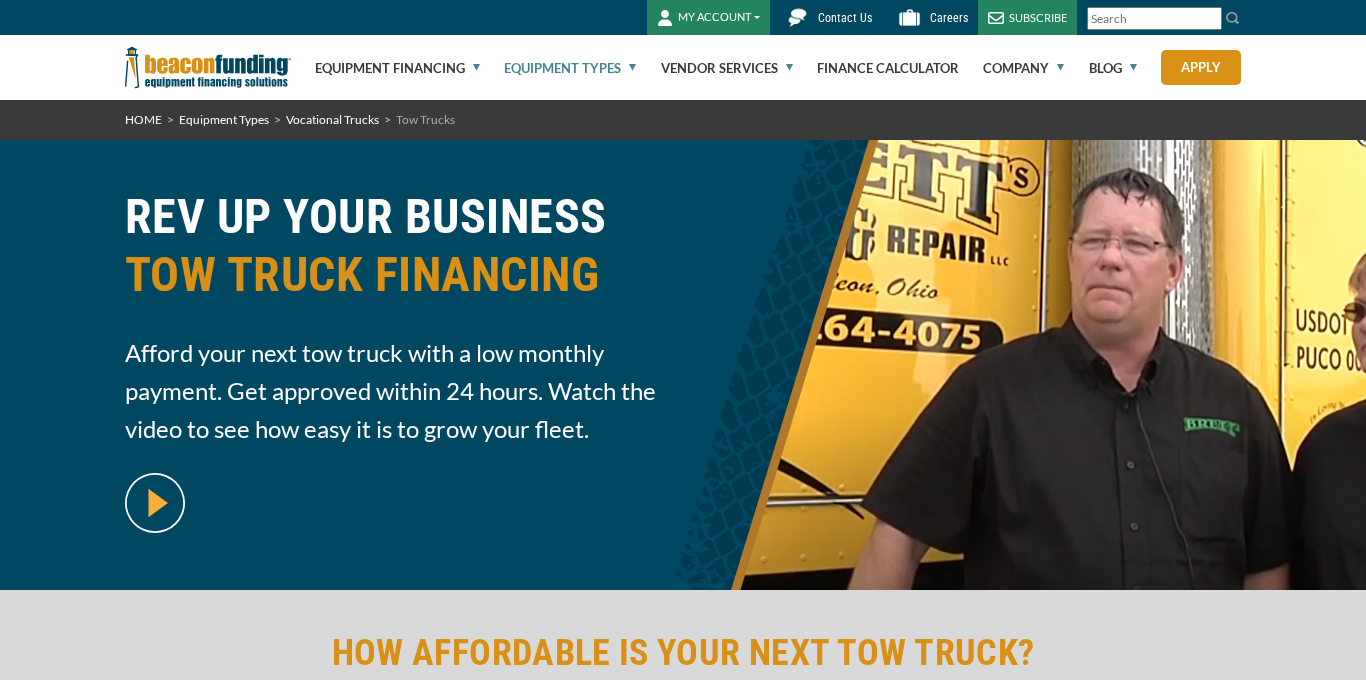 scroll, scrollTop: 0, scrollLeft: 0, axis: both 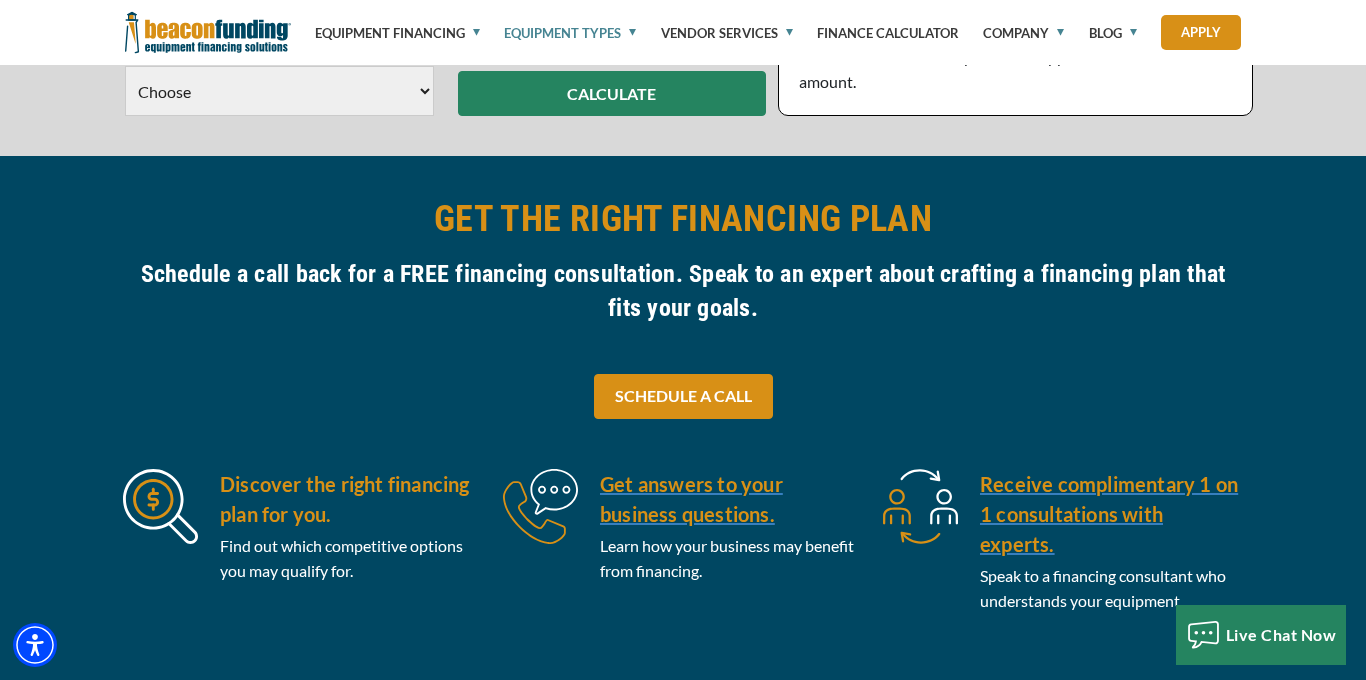 click at bounding box center (160, 506) 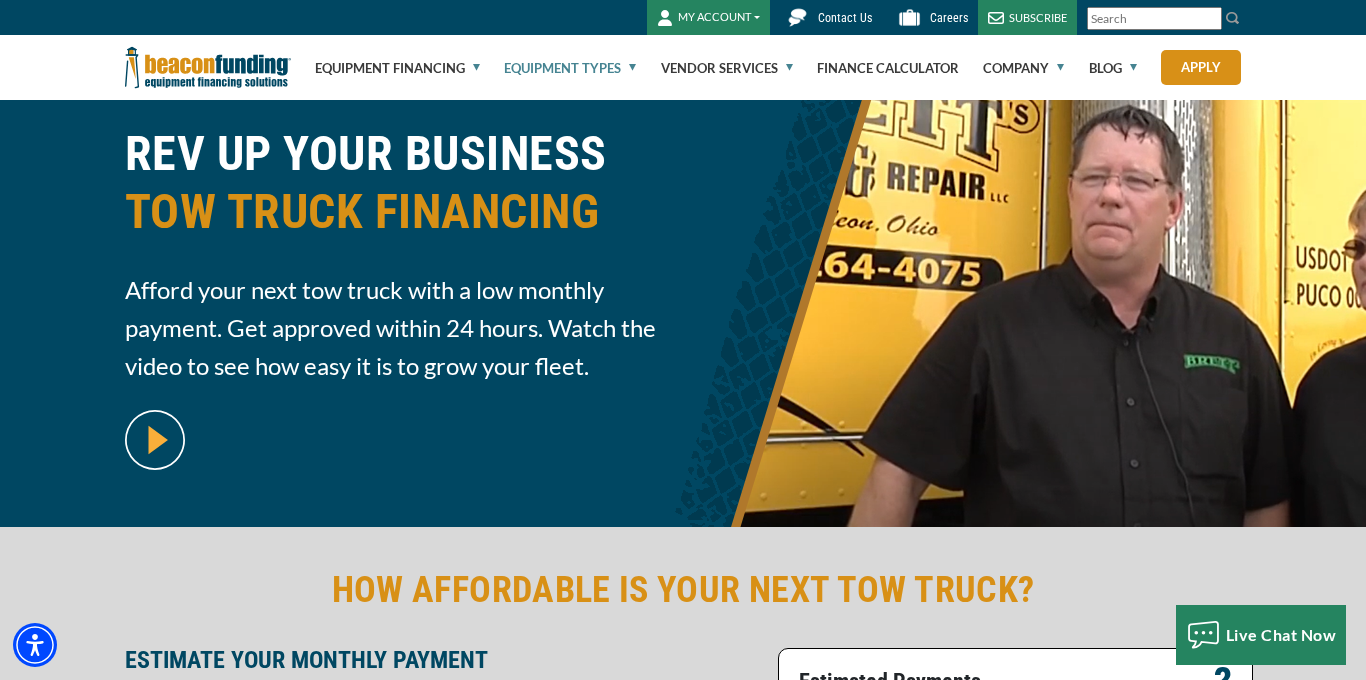 scroll, scrollTop: 0, scrollLeft: 0, axis: both 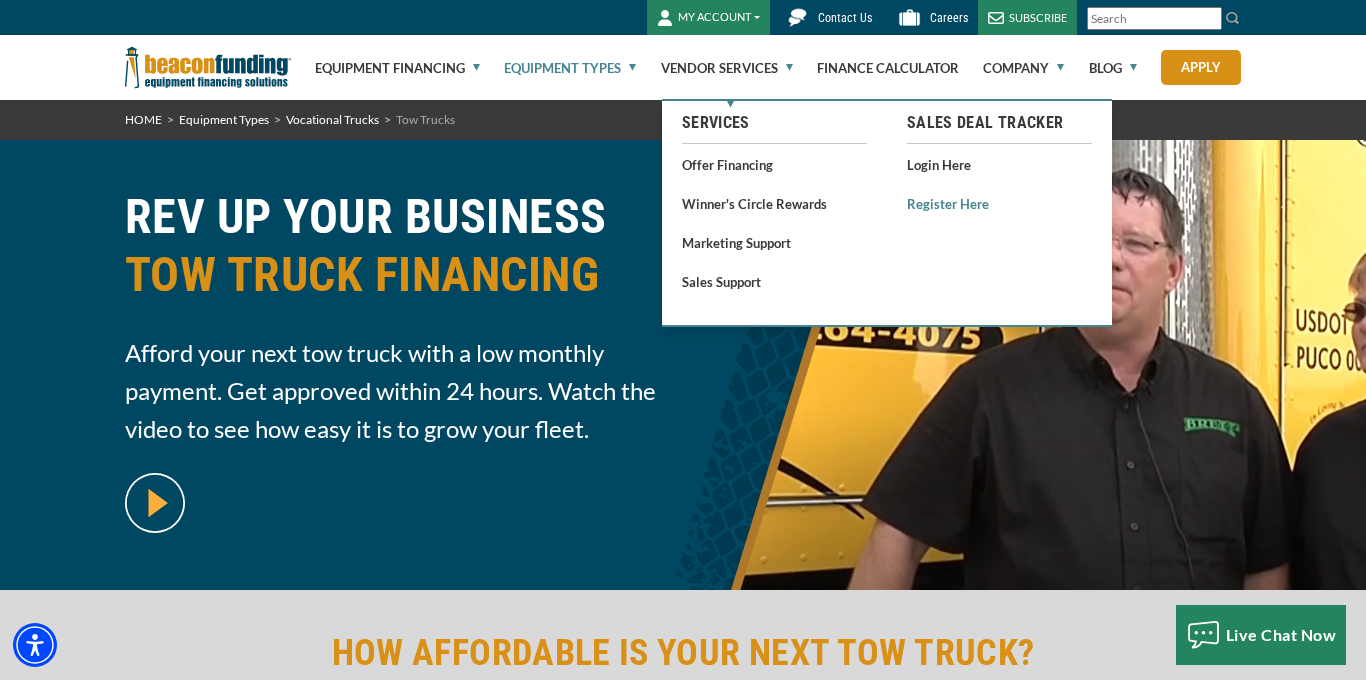 click on "Register Here" at bounding box center (999, 203) 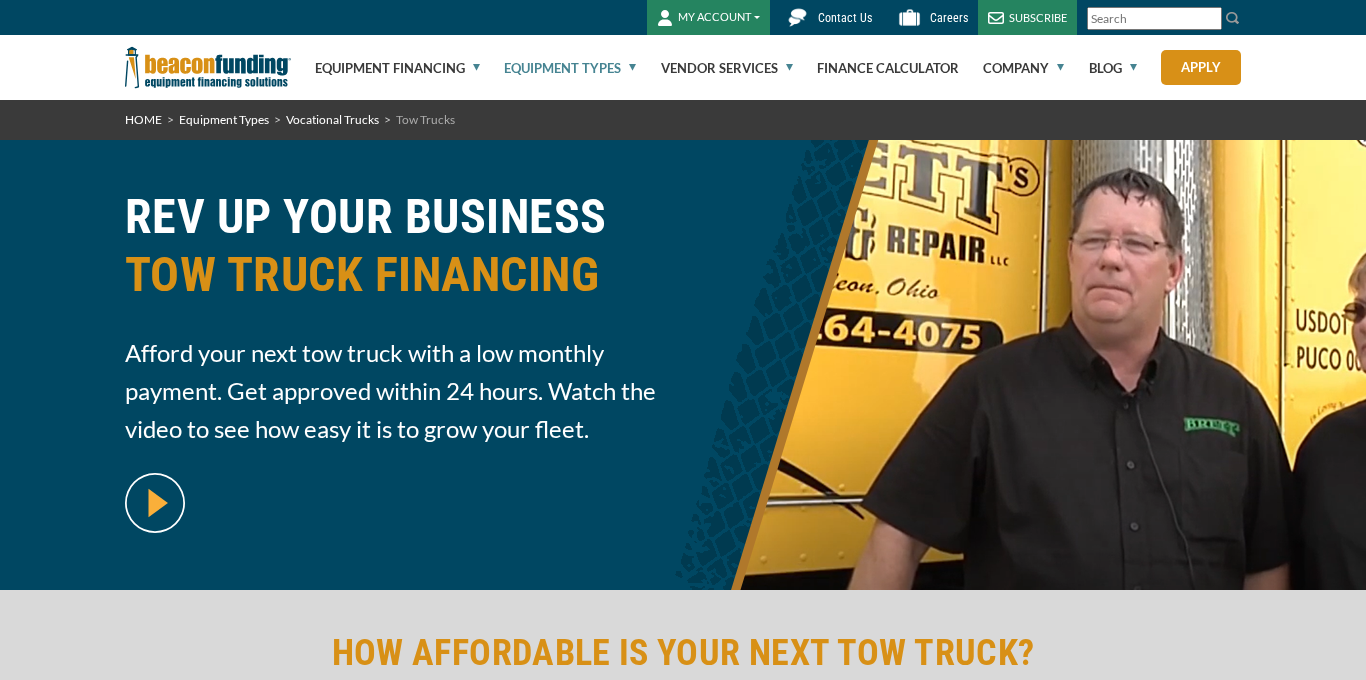 scroll, scrollTop: 0, scrollLeft: 0, axis: both 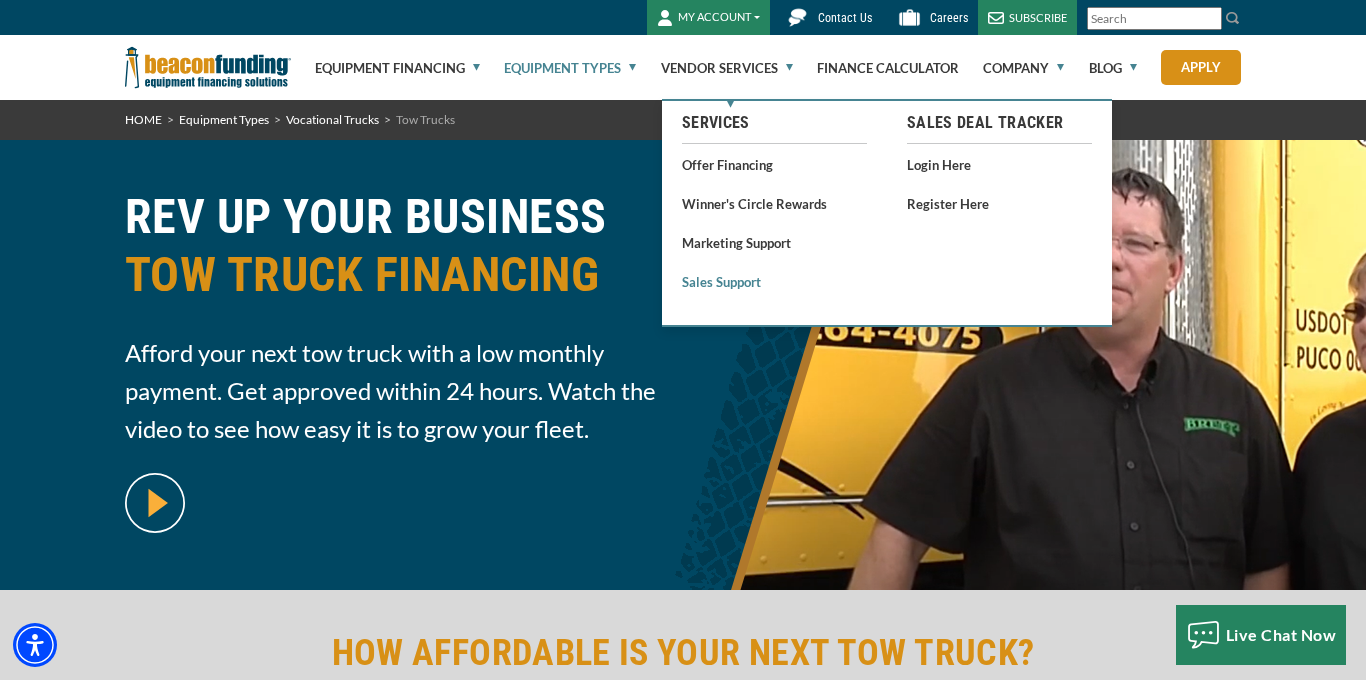 click on "Sales Support" at bounding box center [774, 281] 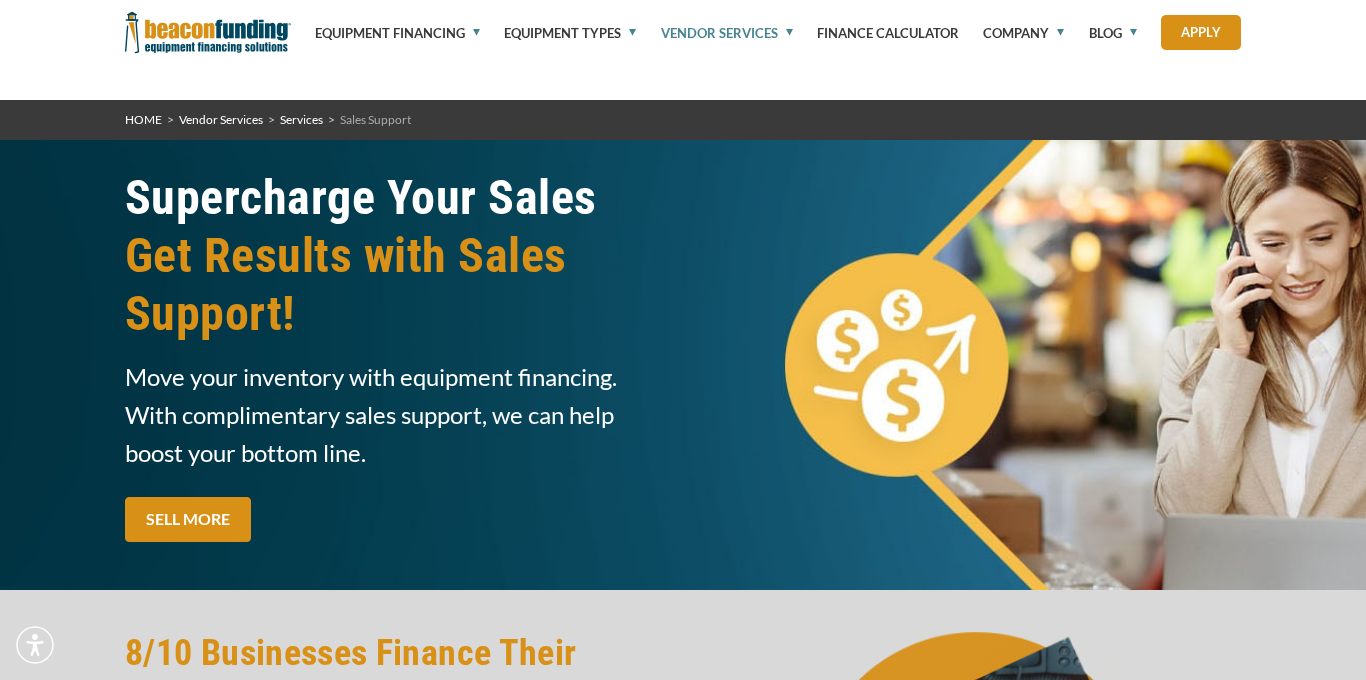 scroll, scrollTop: 447, scrollLeft: 0, axis: vertical 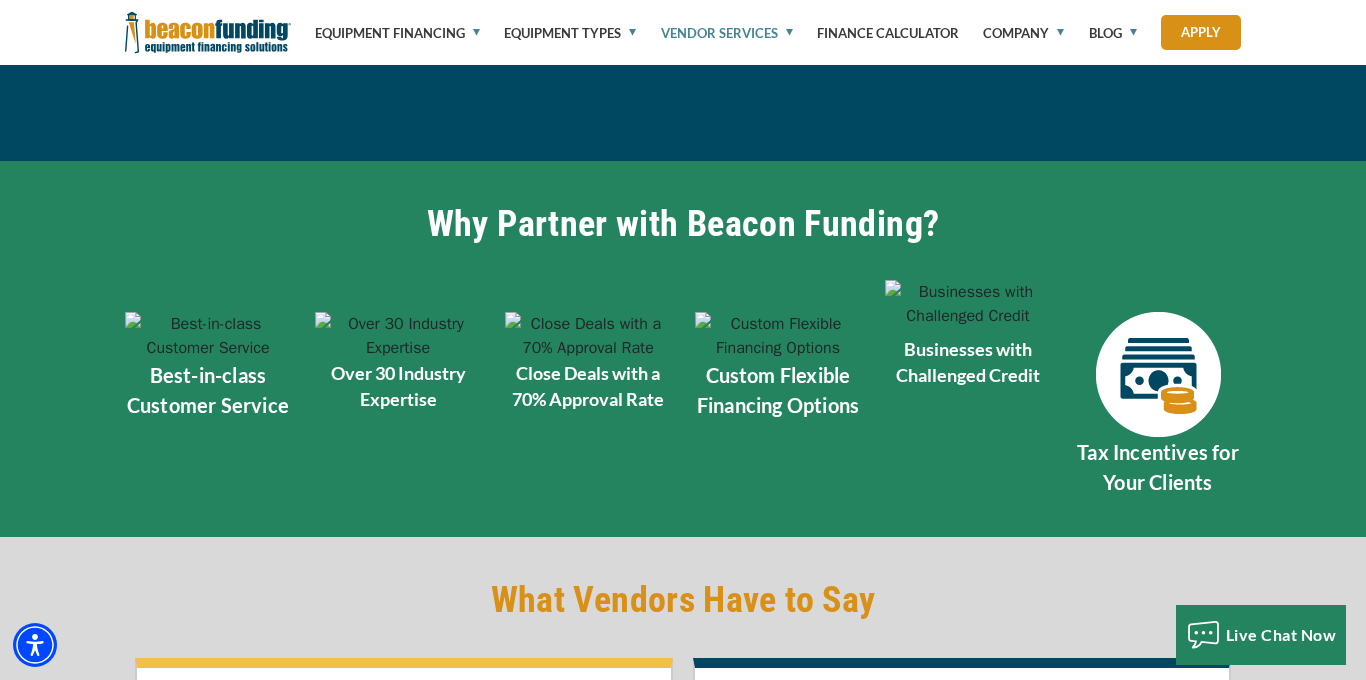 click at bounding box center (968, 304) 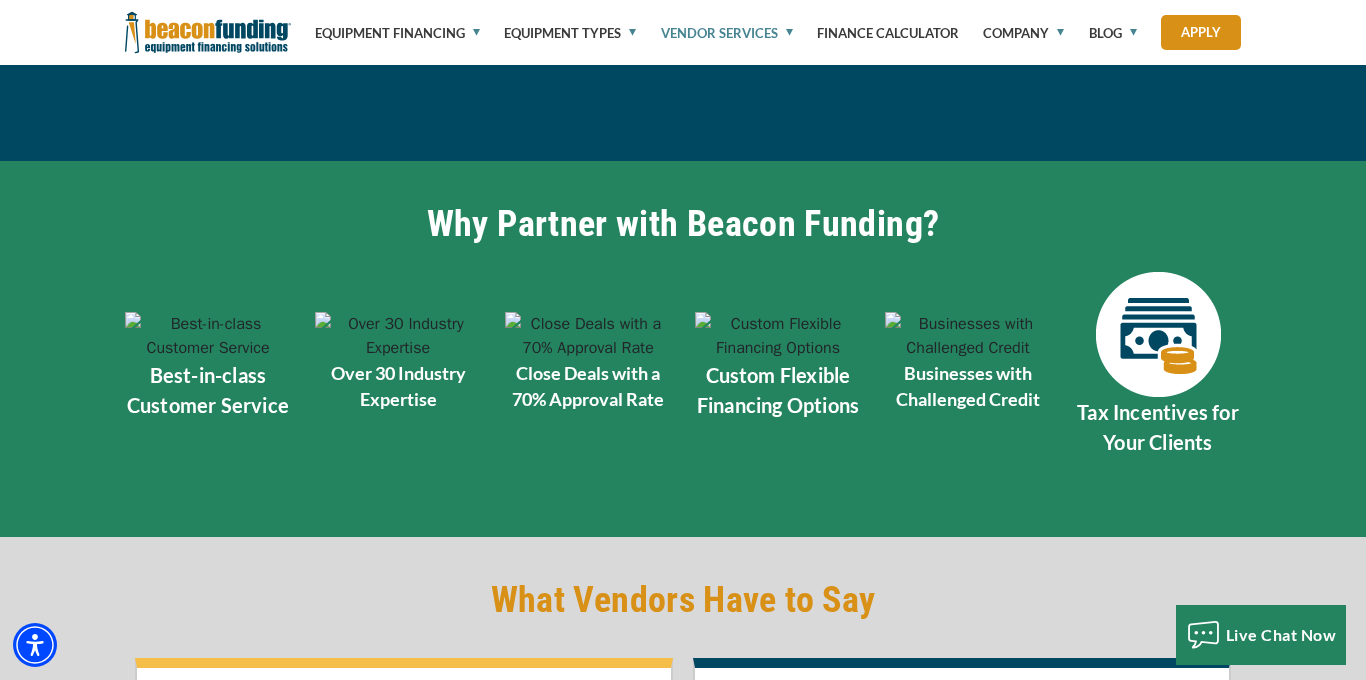 click at bounding box center (1158, 334) 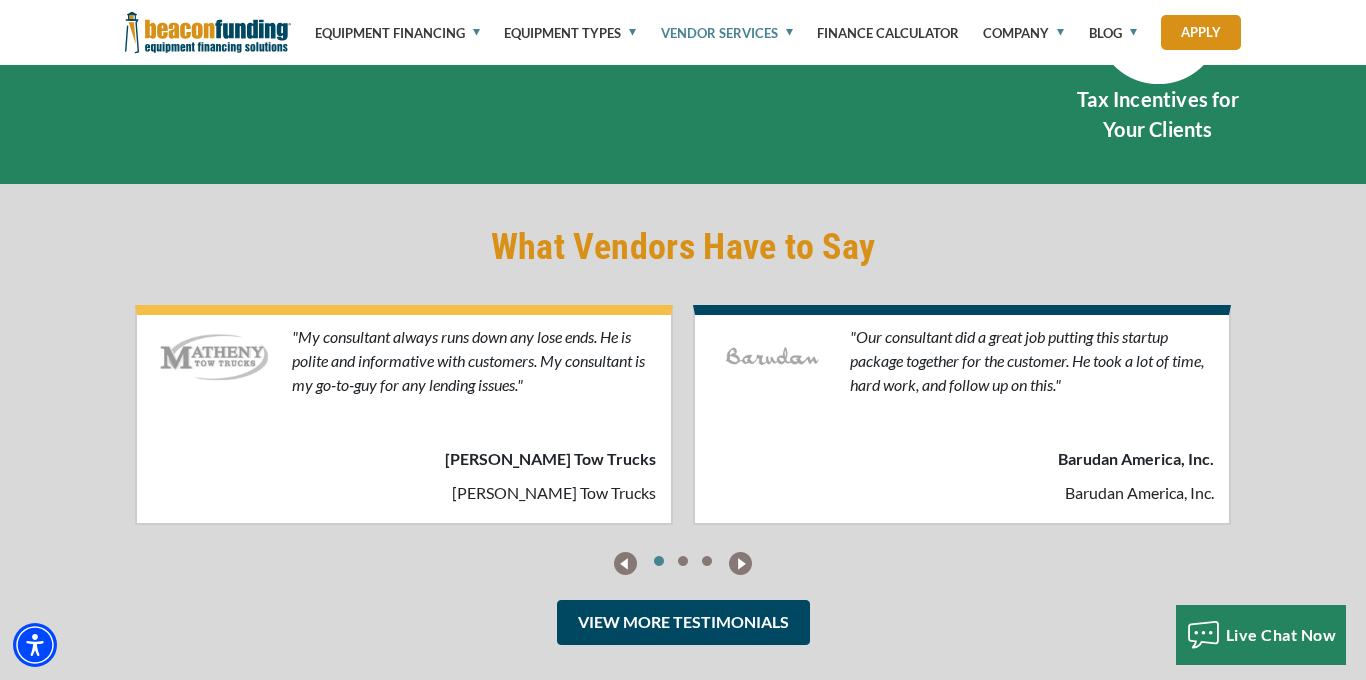 scroll, scrollTop: 3351, scrollLeft: 0, axis: vertical 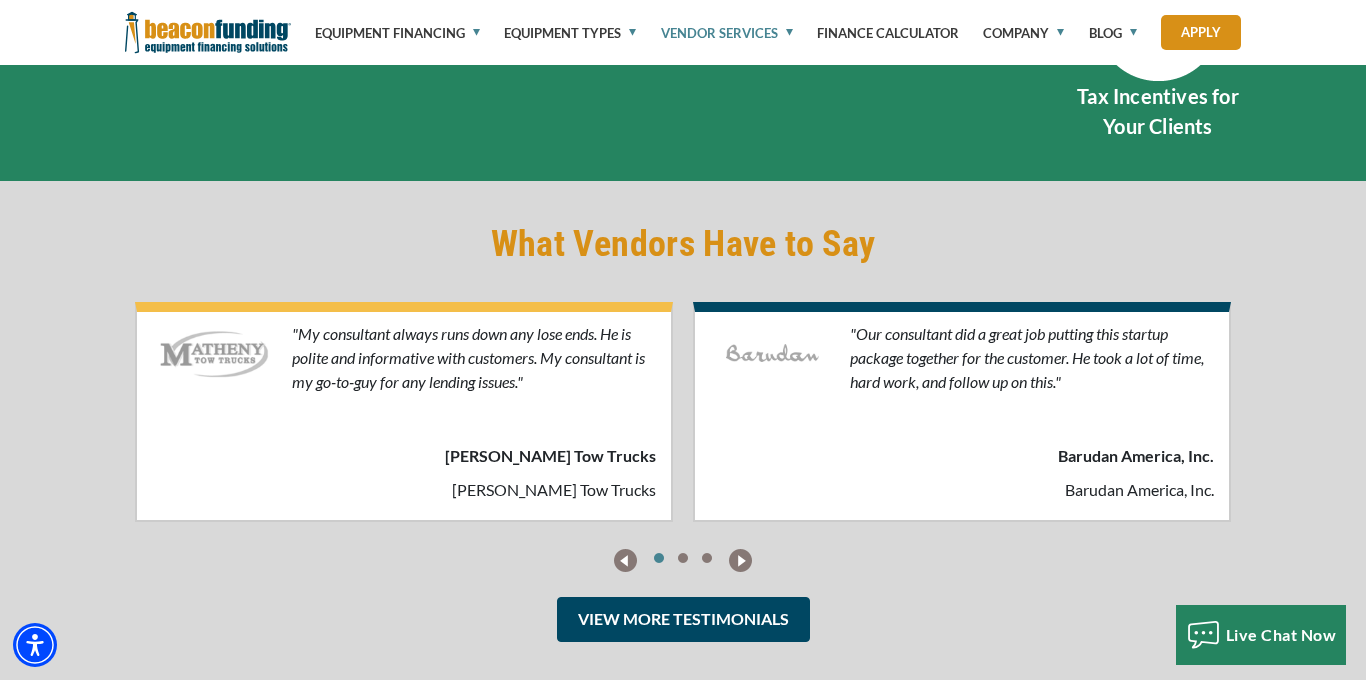click at bounding box center [740, 560] 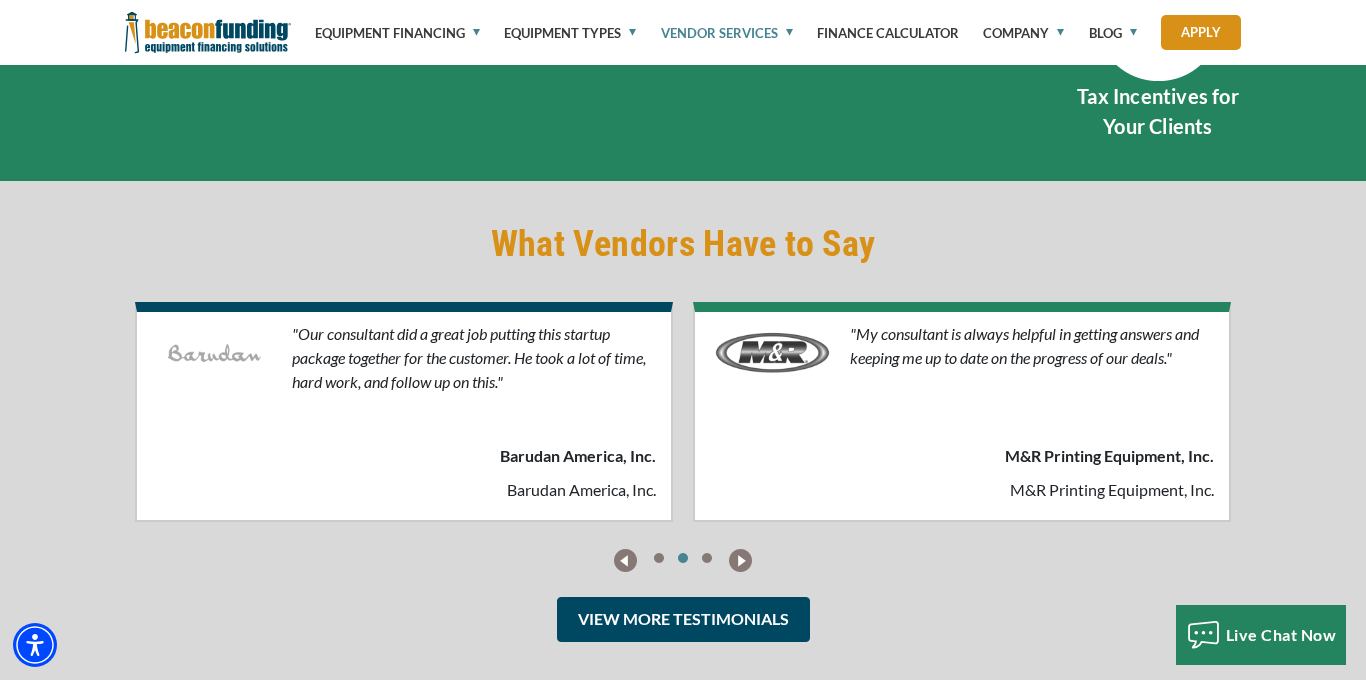 click at bounding box center (740, 560) 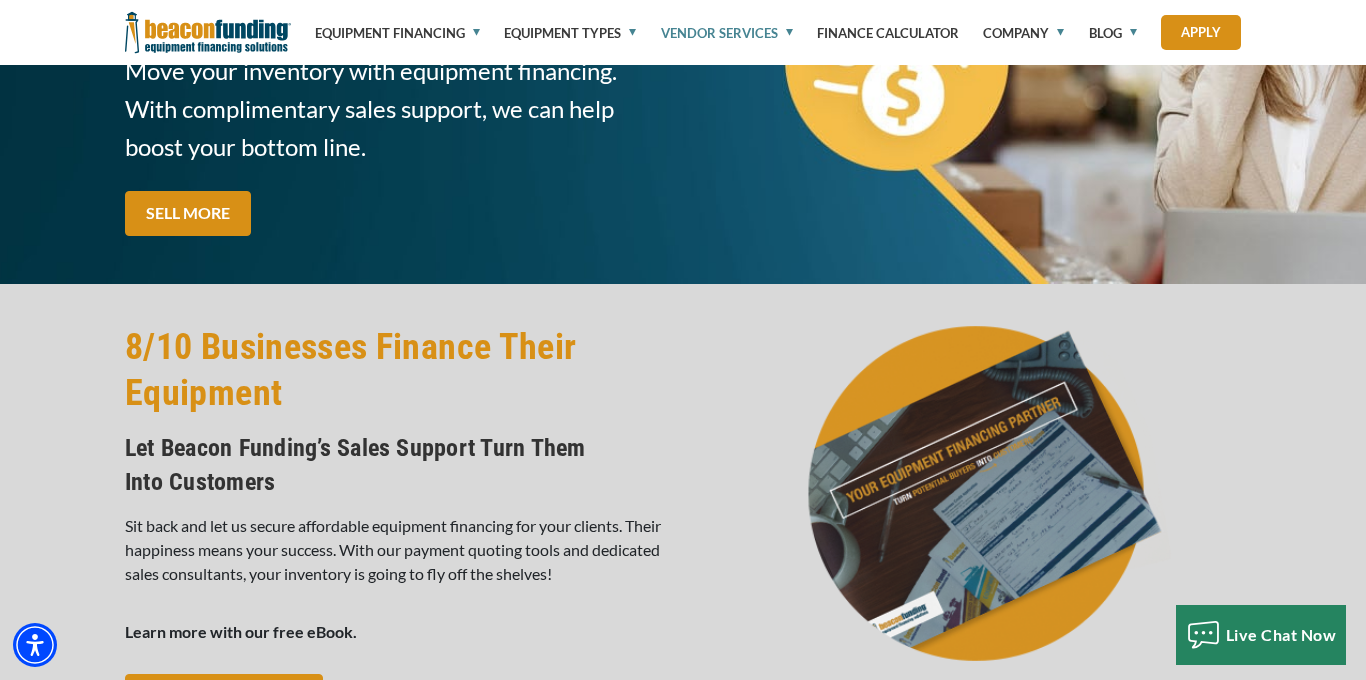 scroll, scrollTop: 293, scrollLeft: 0, axis: vertical 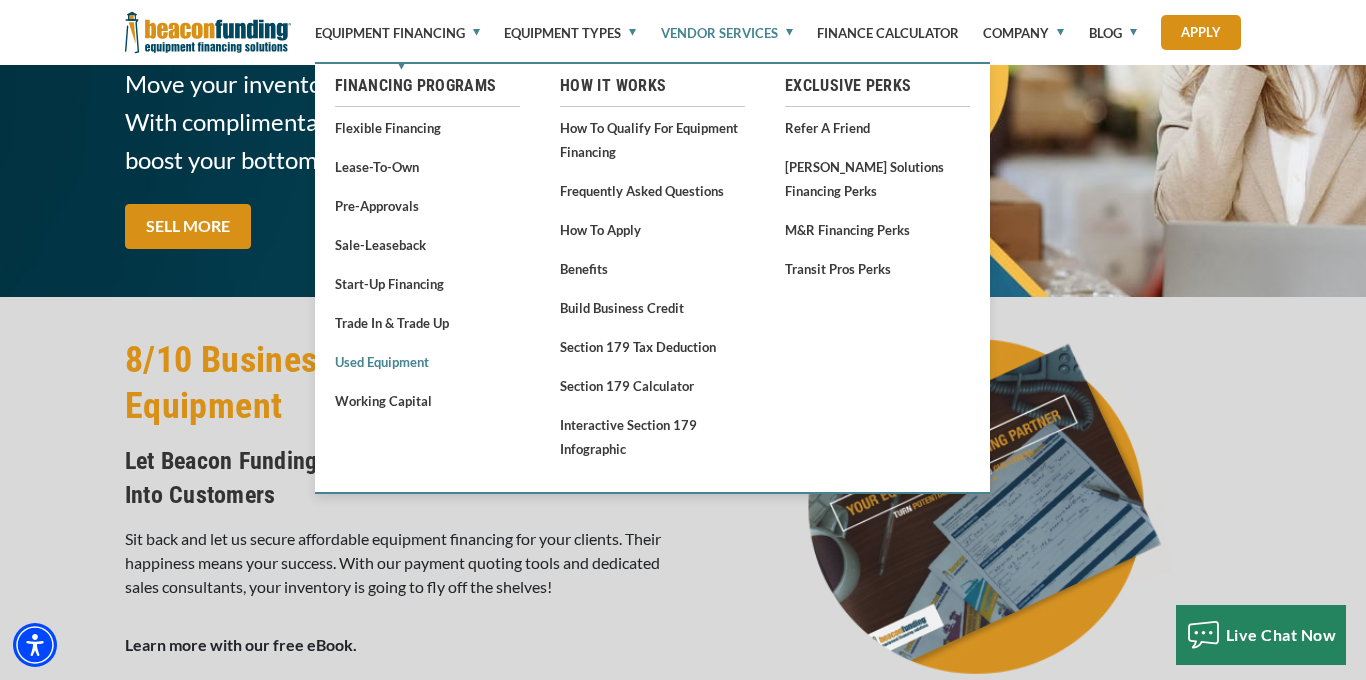 click on "Used Equipment" at bounding box center [427, 361] 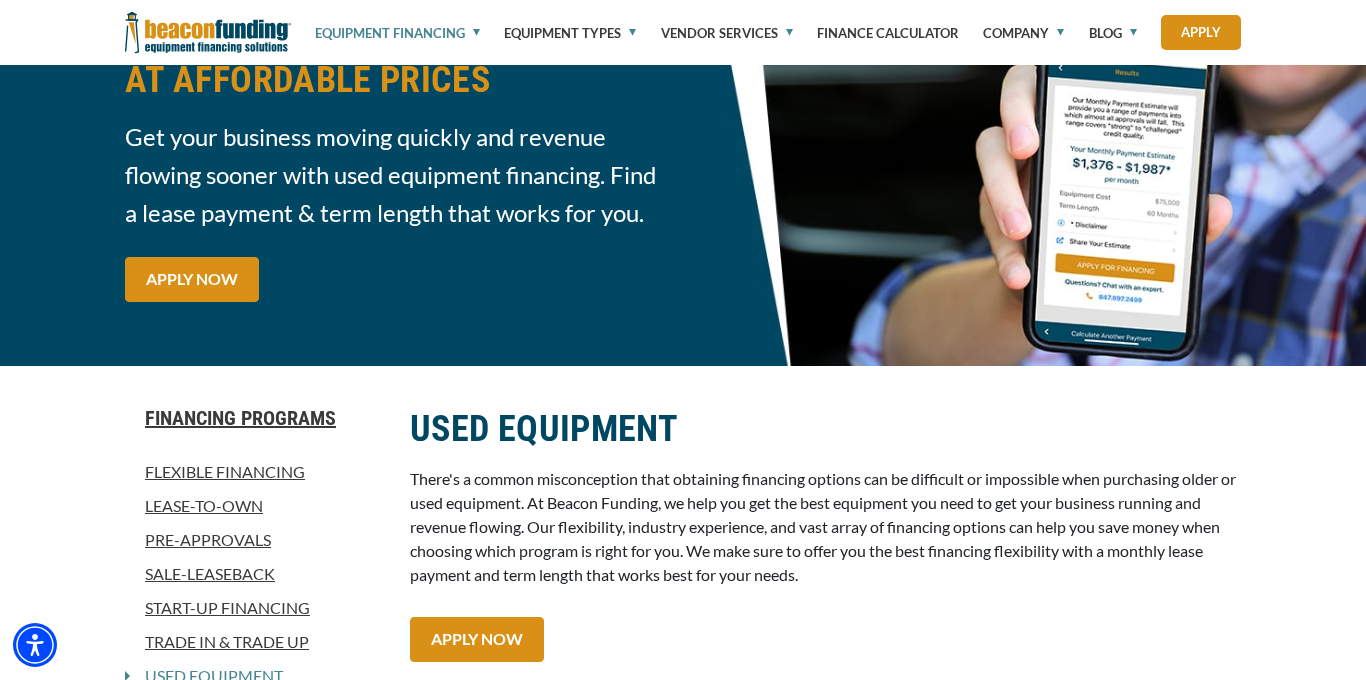 scroll, scrollTop: 273, scrollLeft: 0, axis: vertical 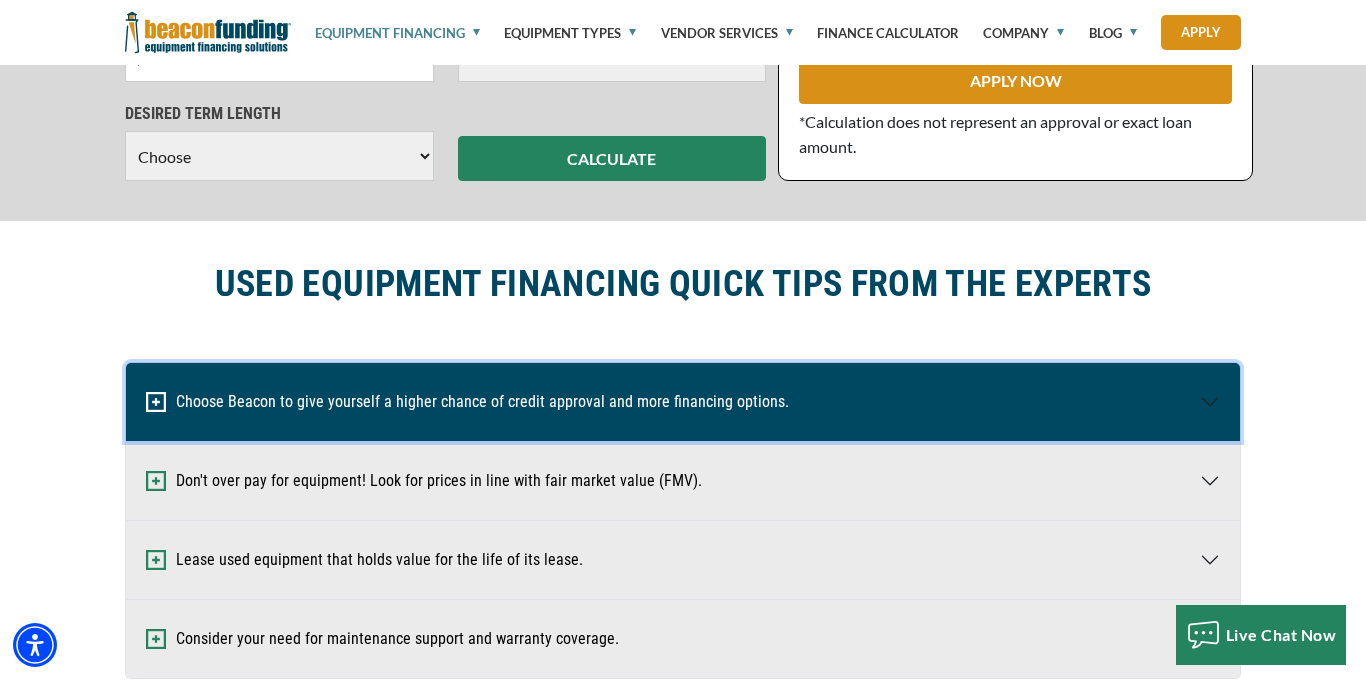 click on "Choose Beacon to give yourself a higher chance of credit approval and more financing options." at bounding box center [683, 402] 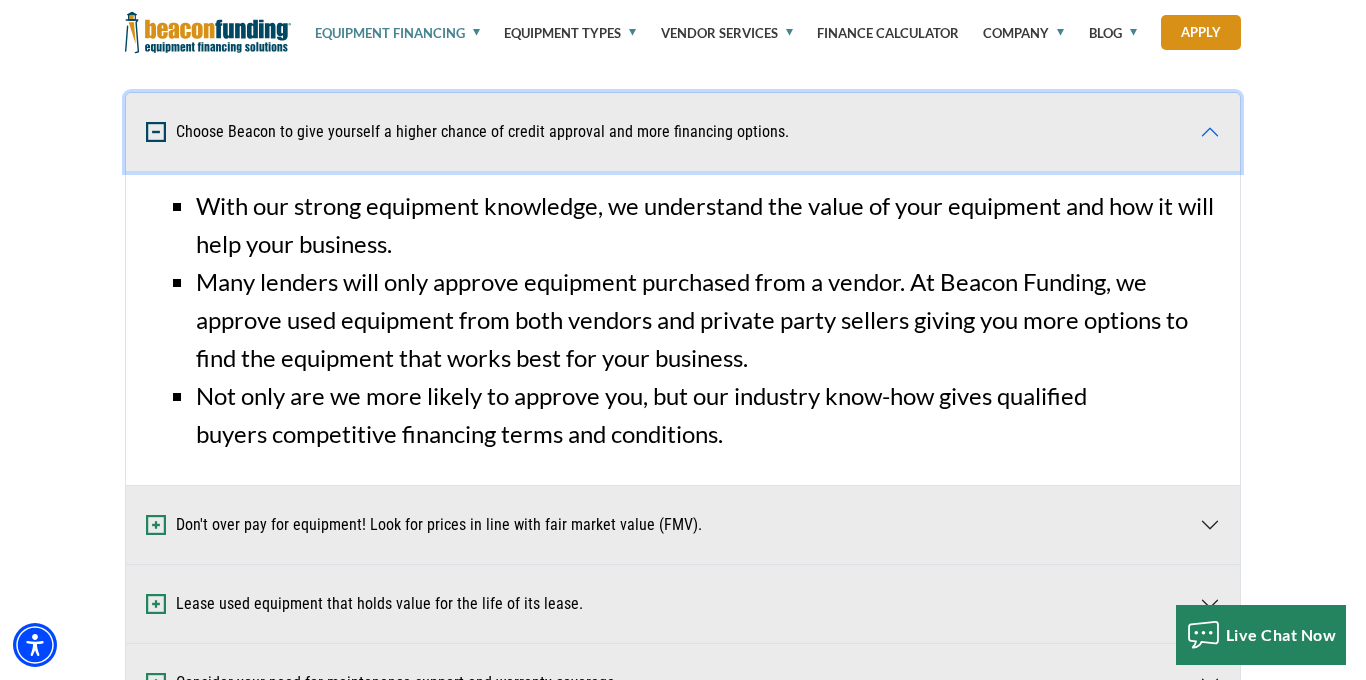 scroll, scrollTop: 1311, scrollLeft: 0, axis: vertical 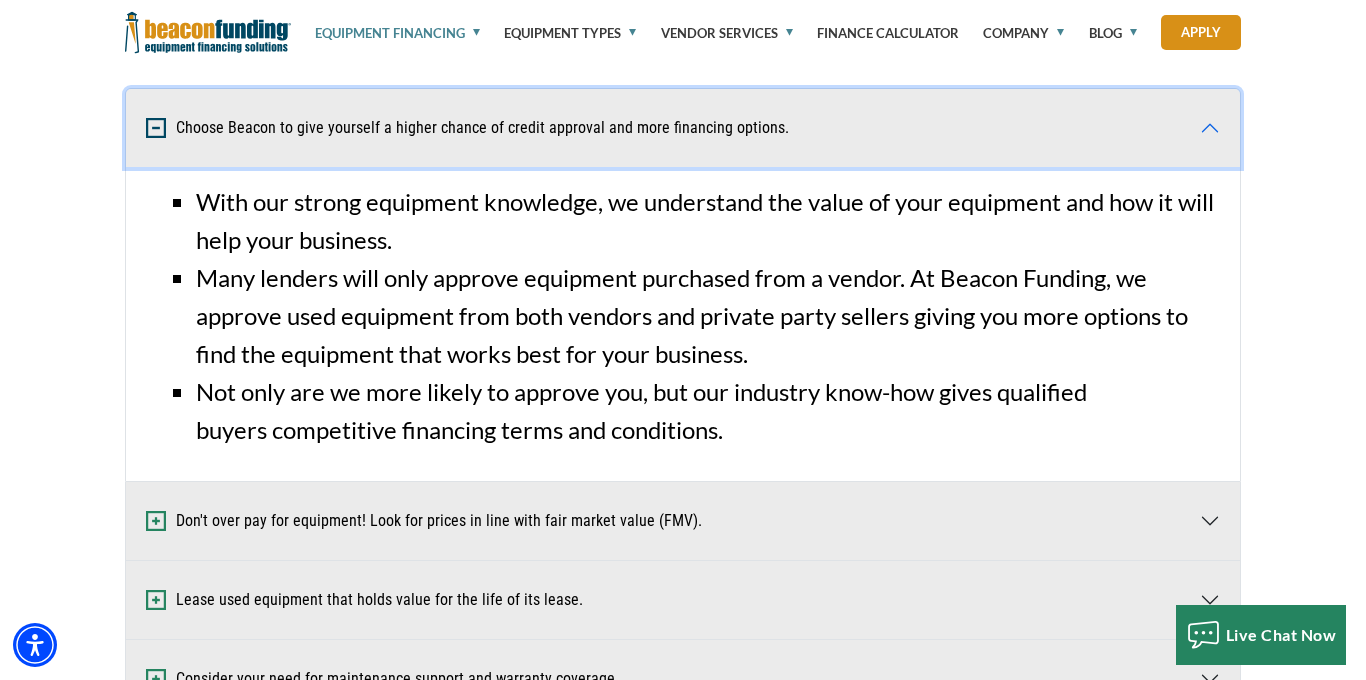 click on "Choose Beacon to give yourself a higher chance of credit approval and more financing options." at bounding box center (683, 128) 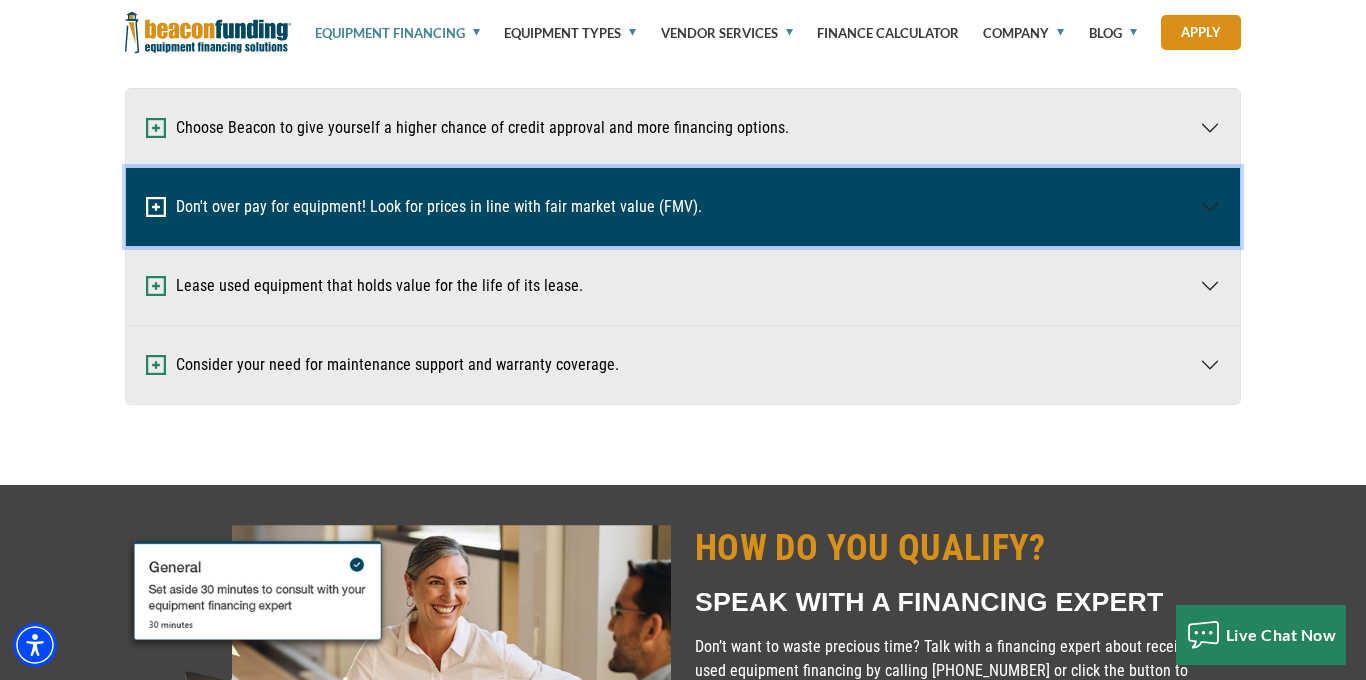 click on "Don't over pay for equipment! Look for prices in line with fair market value (FMV)." at bounding box center [683, 207] 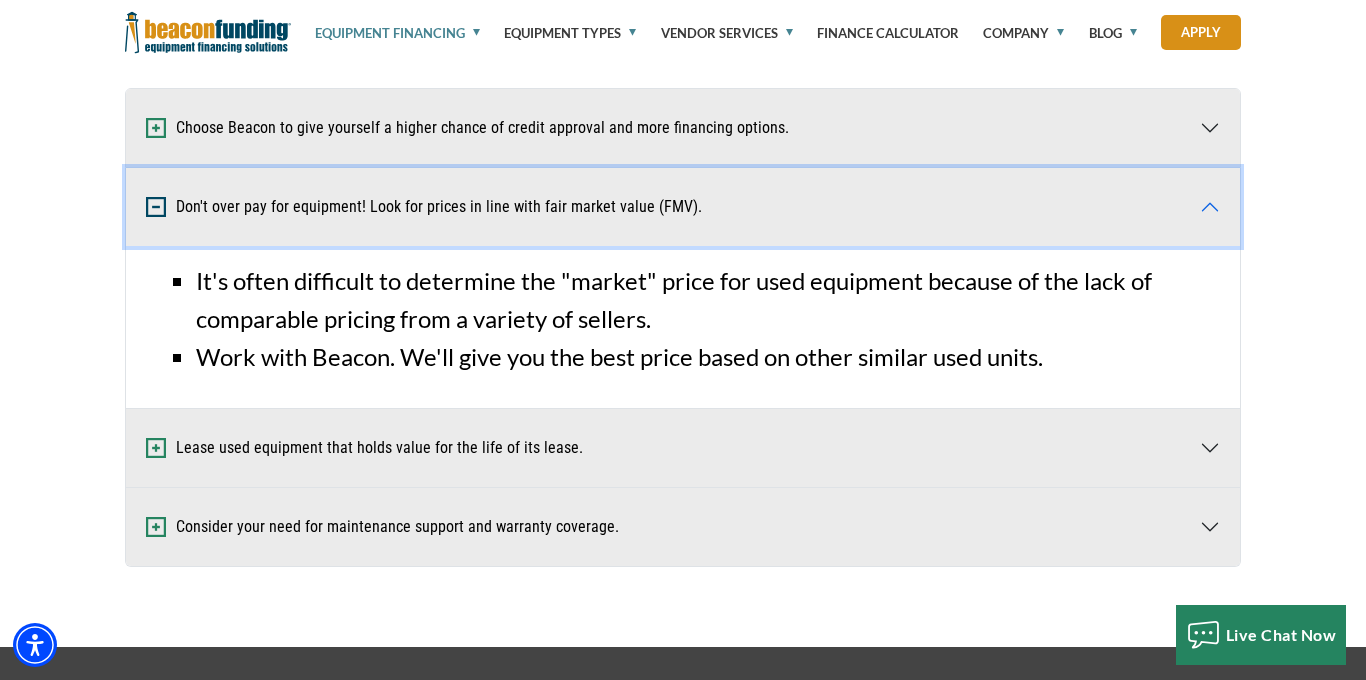 click on "Don't over pay for equipment! Look for prices in line with fair market value (FMV)." at bounding box center [683, 207] 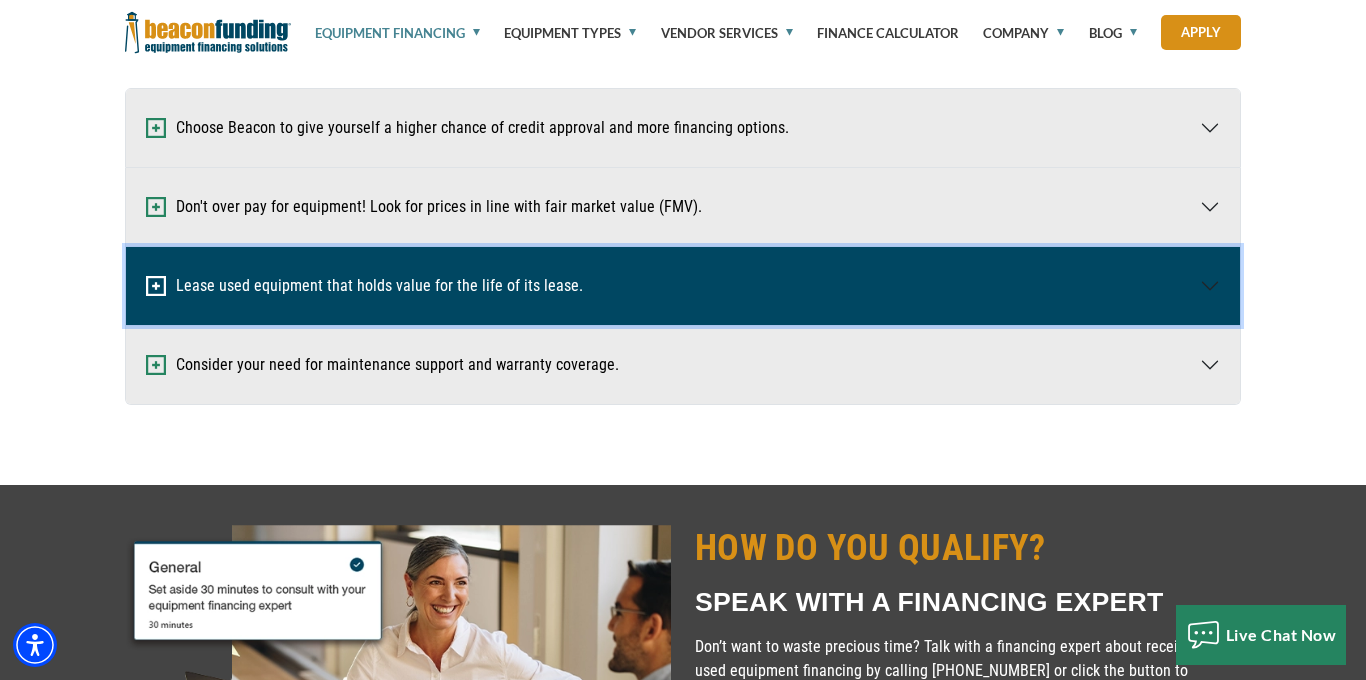 click on "Lease used equipment that holds value for the life of its lease." at bounding box center (683, 286) 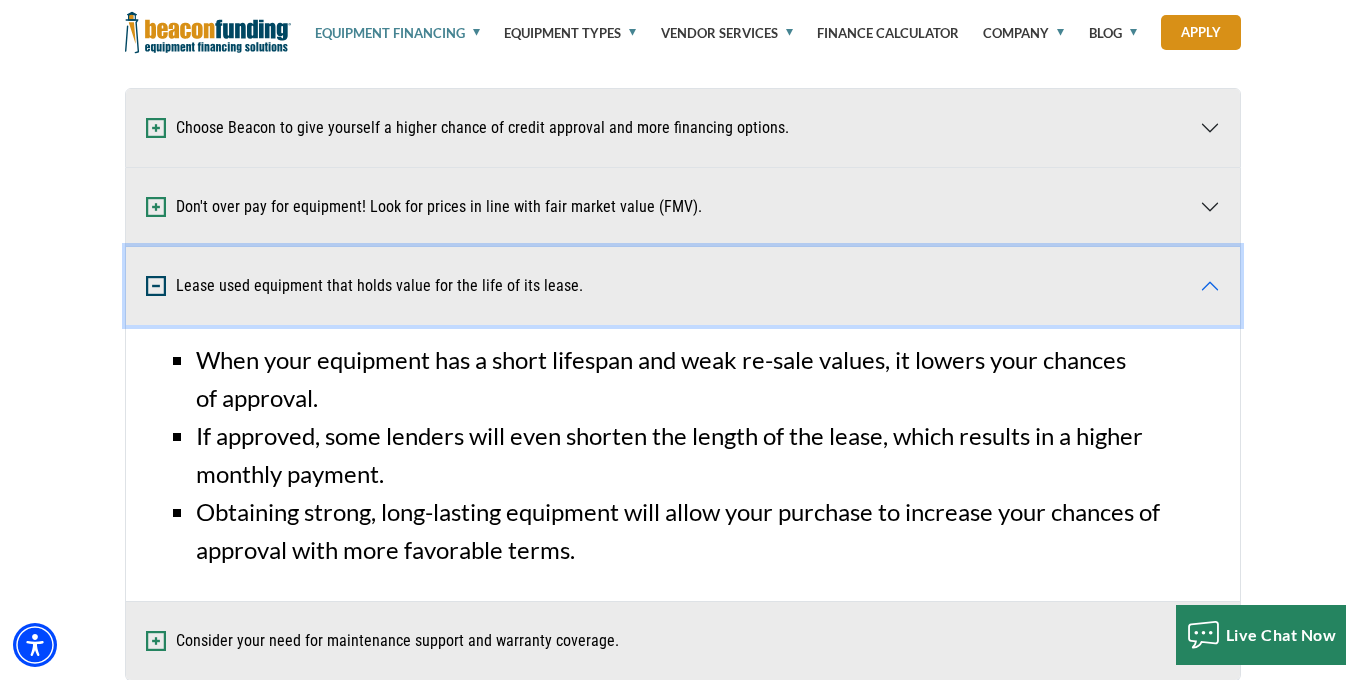 click on "Lease used equipment that holds value for the life of its lease." at bounding box center [683, 286] 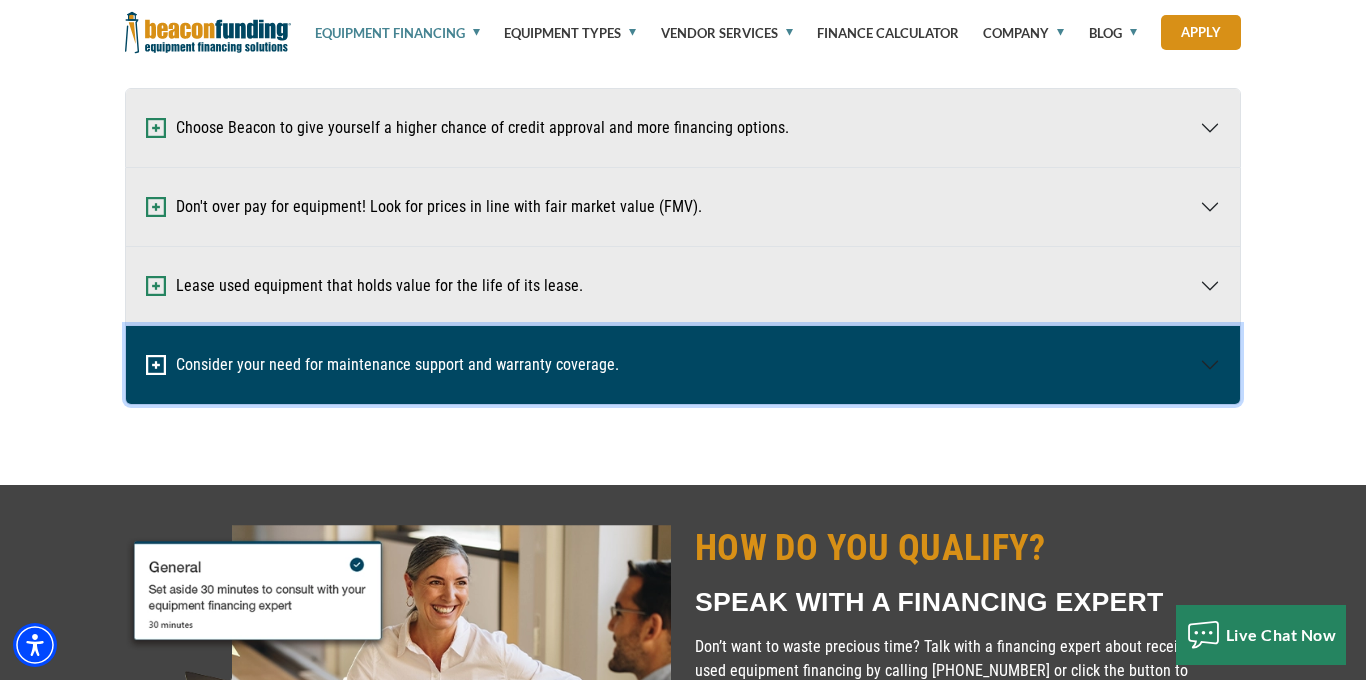 click on "Consider your need for maintenance support and warranty coverage." at bounding box center [683, 365] 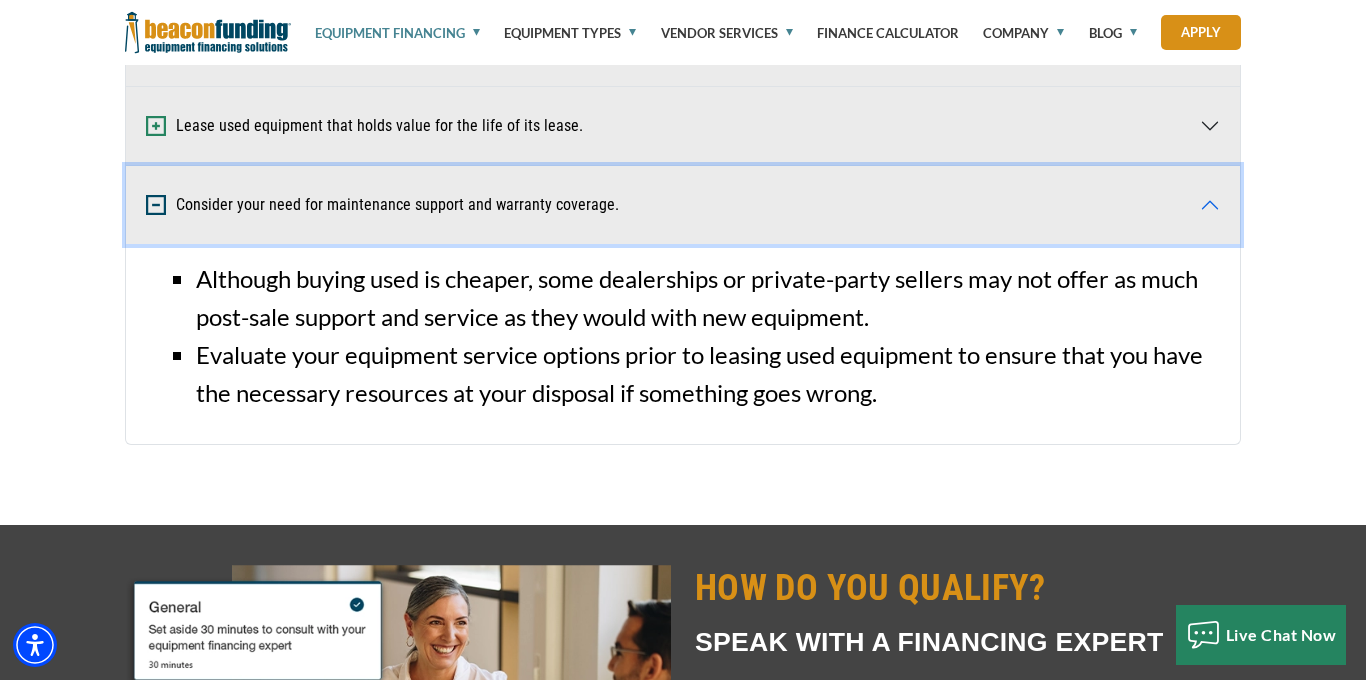 scroll, scrollTop: 1472, scrollLeft: 0, axis: vertical 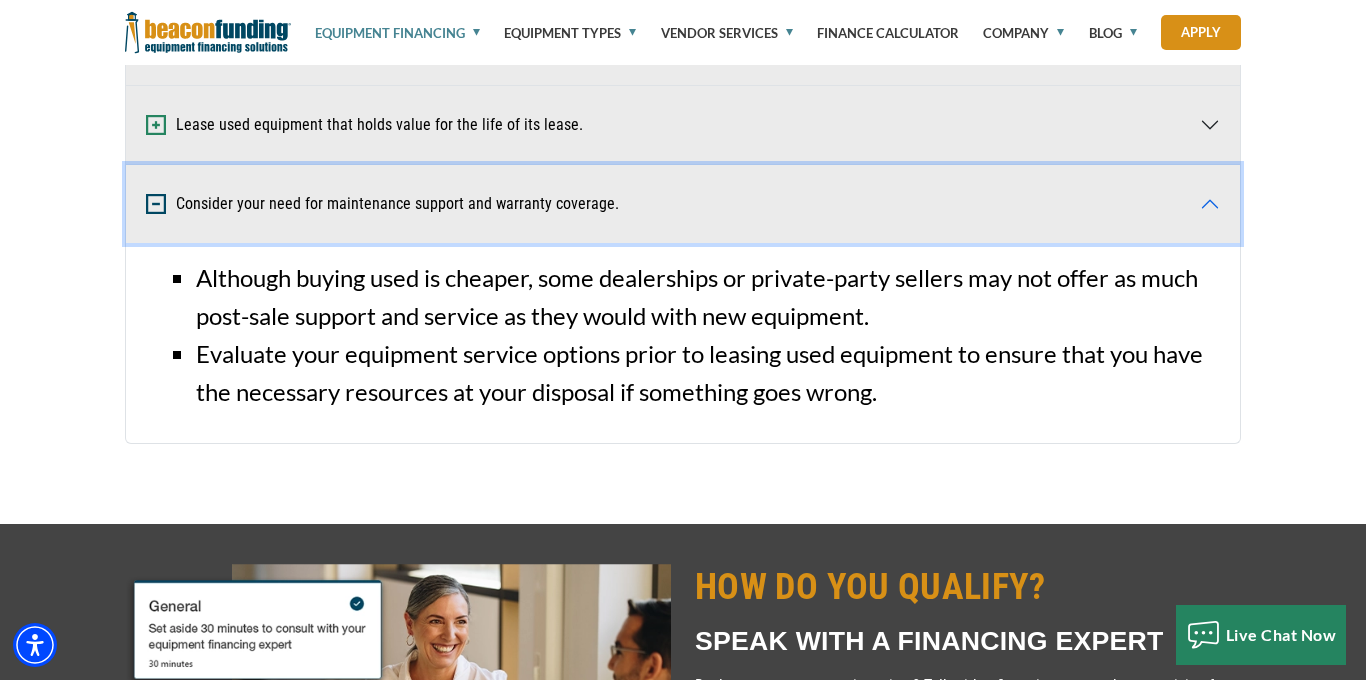 click on "Consider your need for maintenance support and warranty coverage." at bounding box center [683, 204] 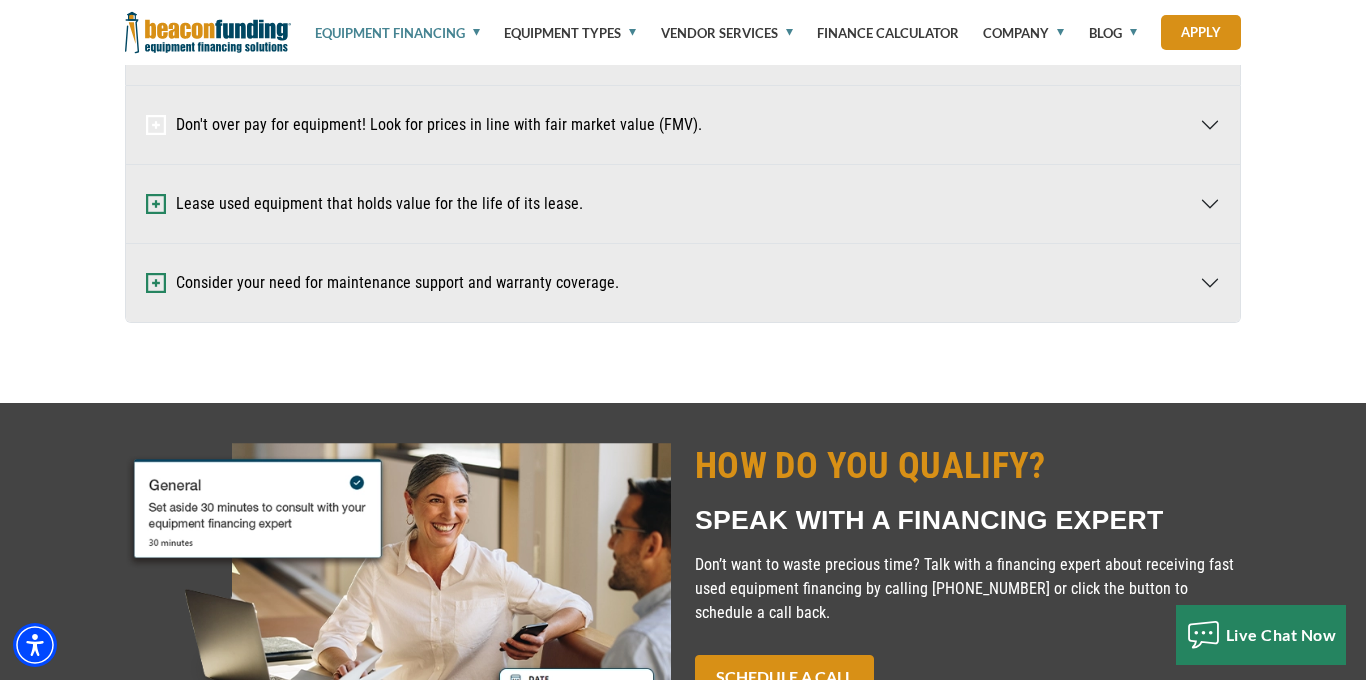 scroll, scrollTop: 1390, scrollLeft: 0, axis: vertical 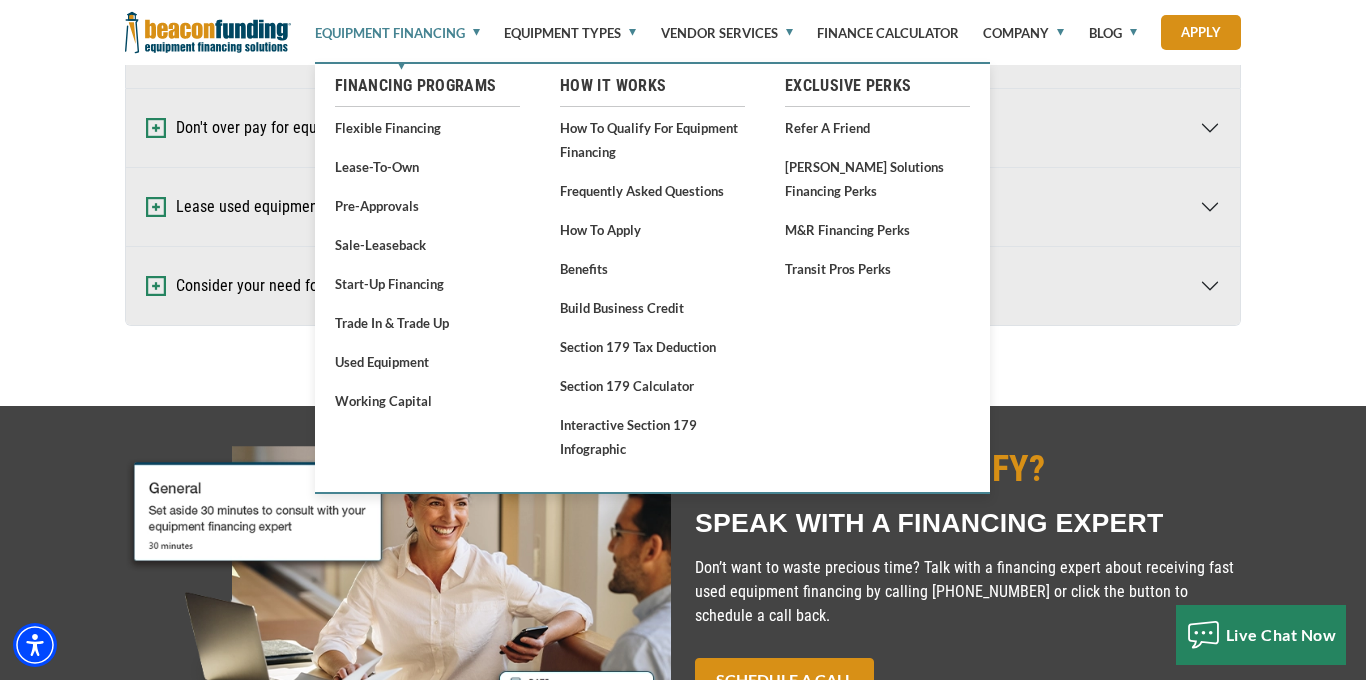 click on "Equipment Financing" at bounding box center (397, 33) 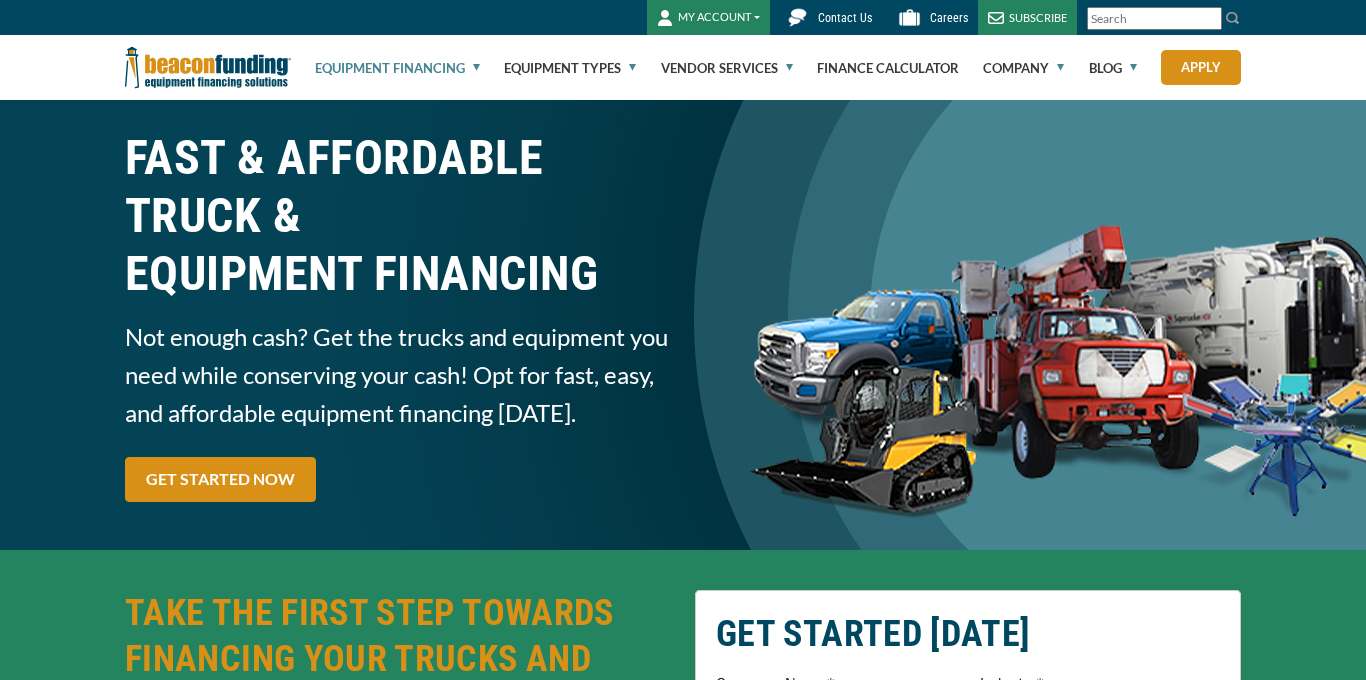 scroll, scrollTop: 0, scrollLeft: 0, axis: both 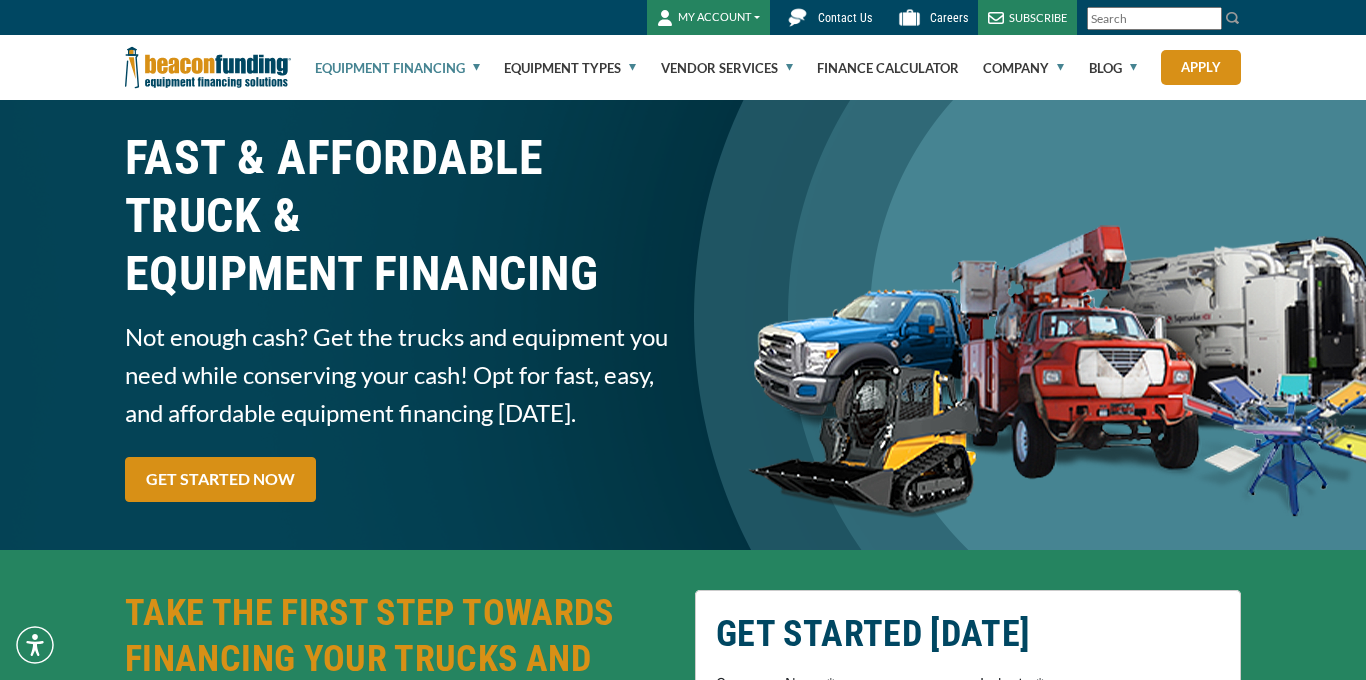 click on "Equipment Financing" at bounding box center [397, 68] 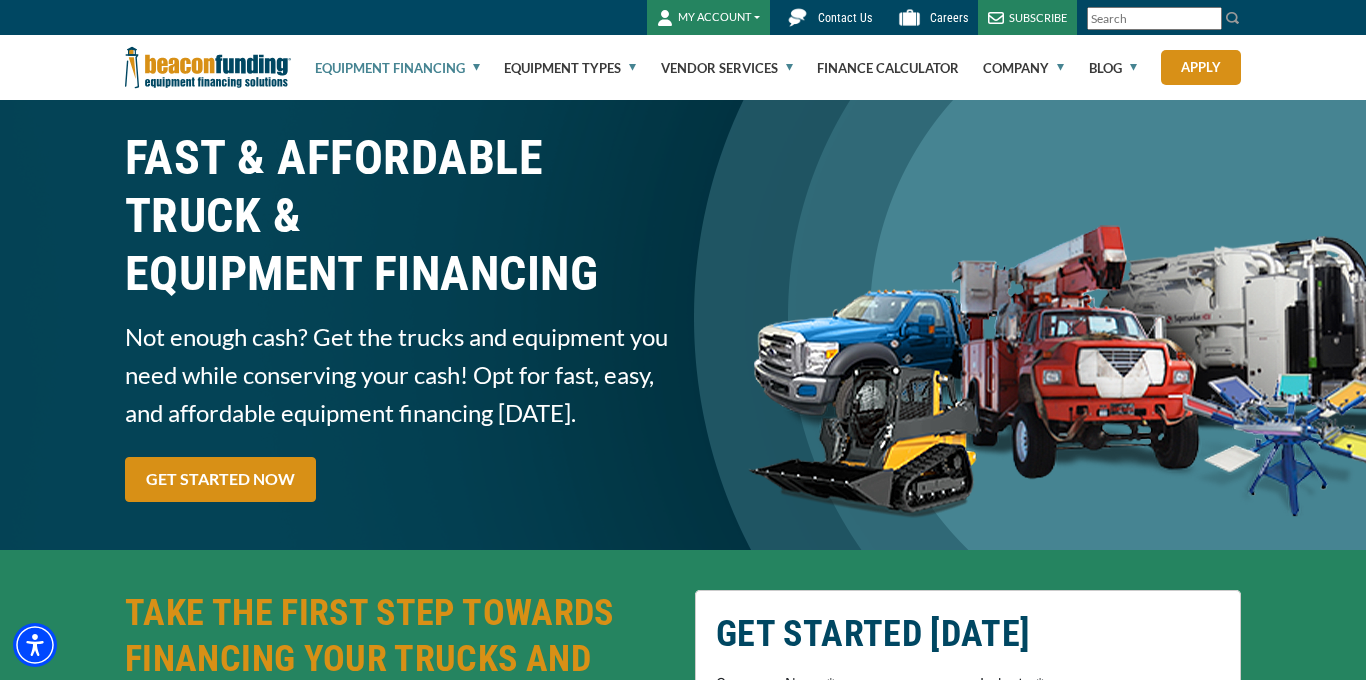 scroll, scrollTop: 0, scrollLeft: 0, axis: both 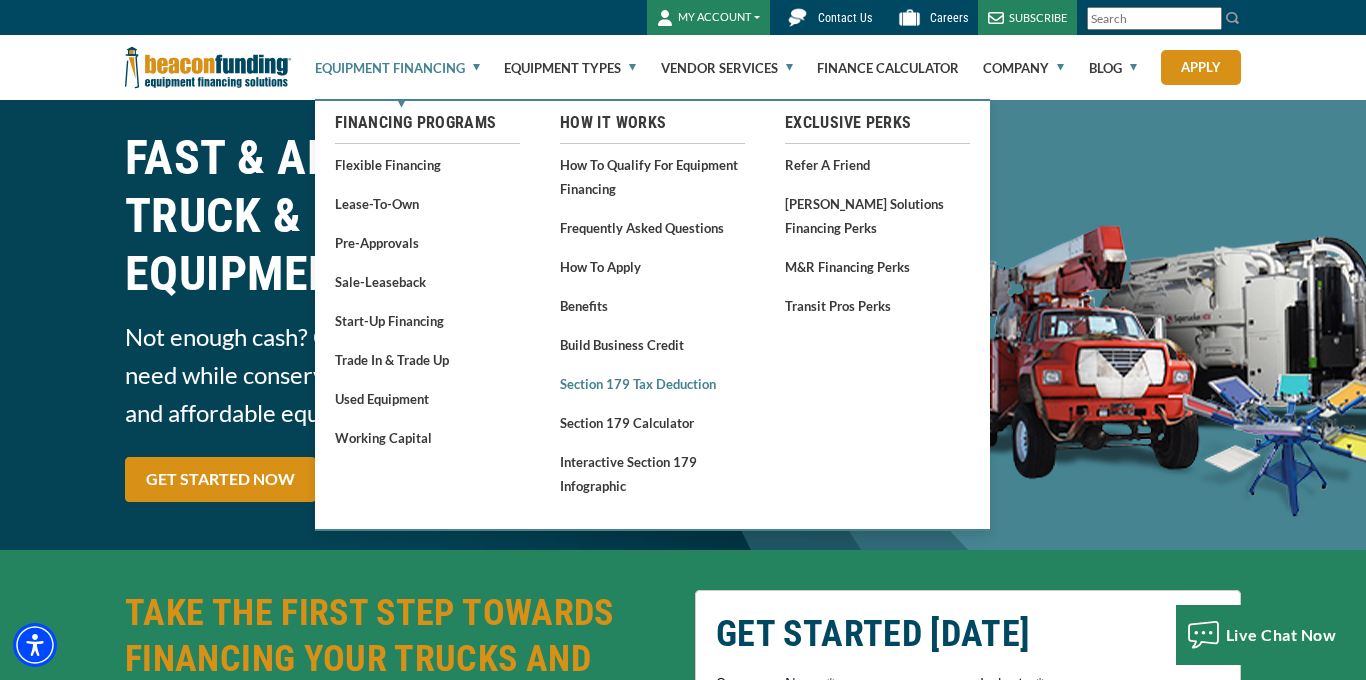 click on "Section 179 Tax Deduction" at bounding box center (652, 383) 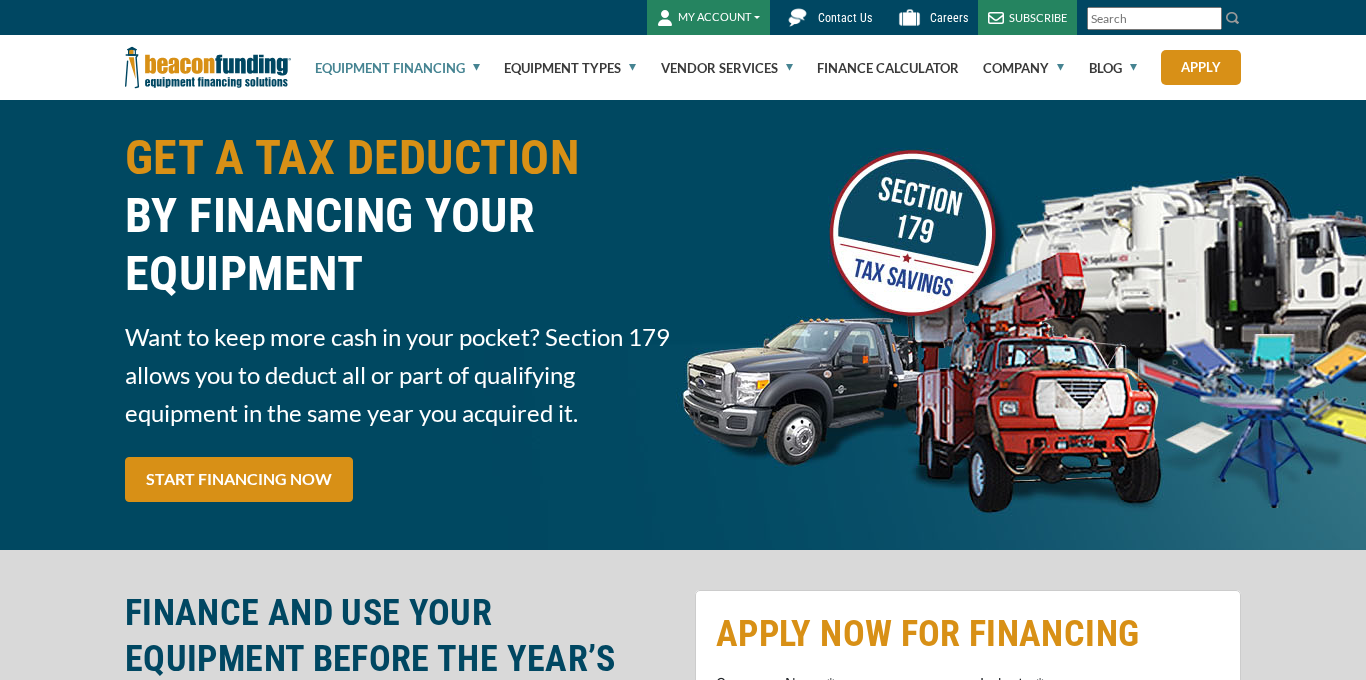 scroll, scrollTop: 0, scrollLeft: 0, axis: both 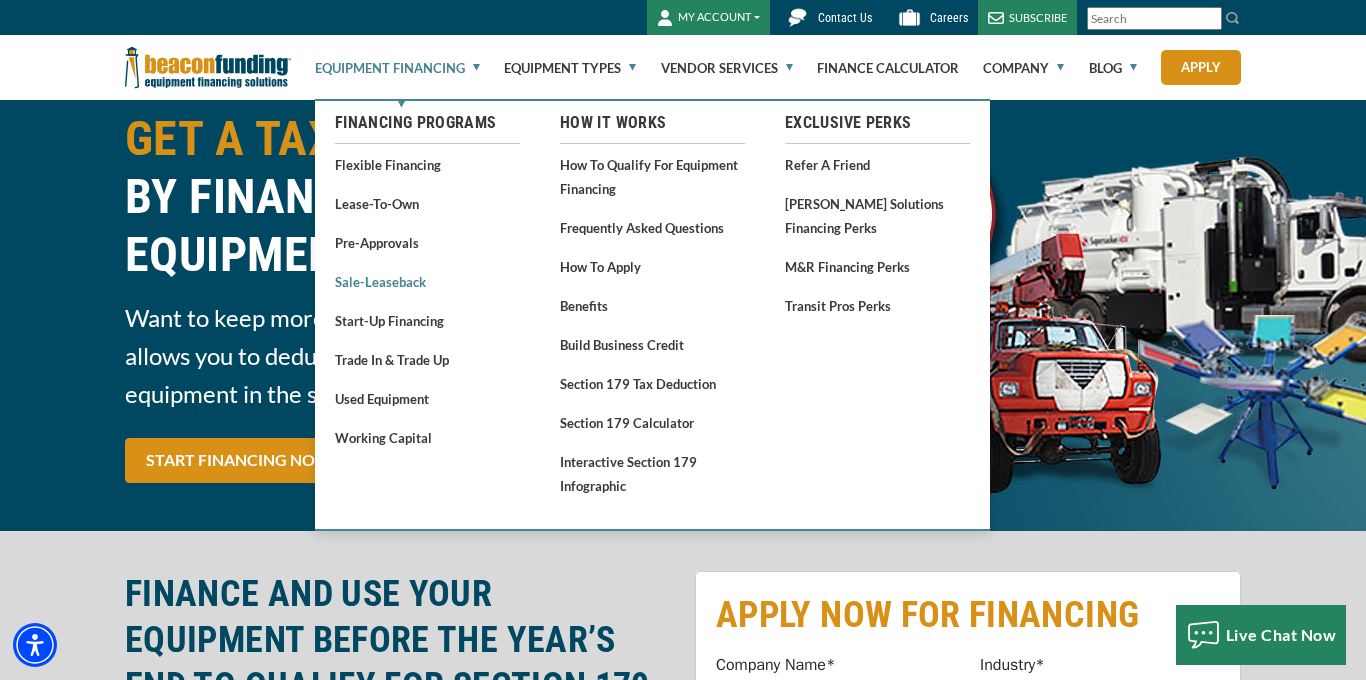 click on "Sale-Leaseback" at bounding box center (427, 281) 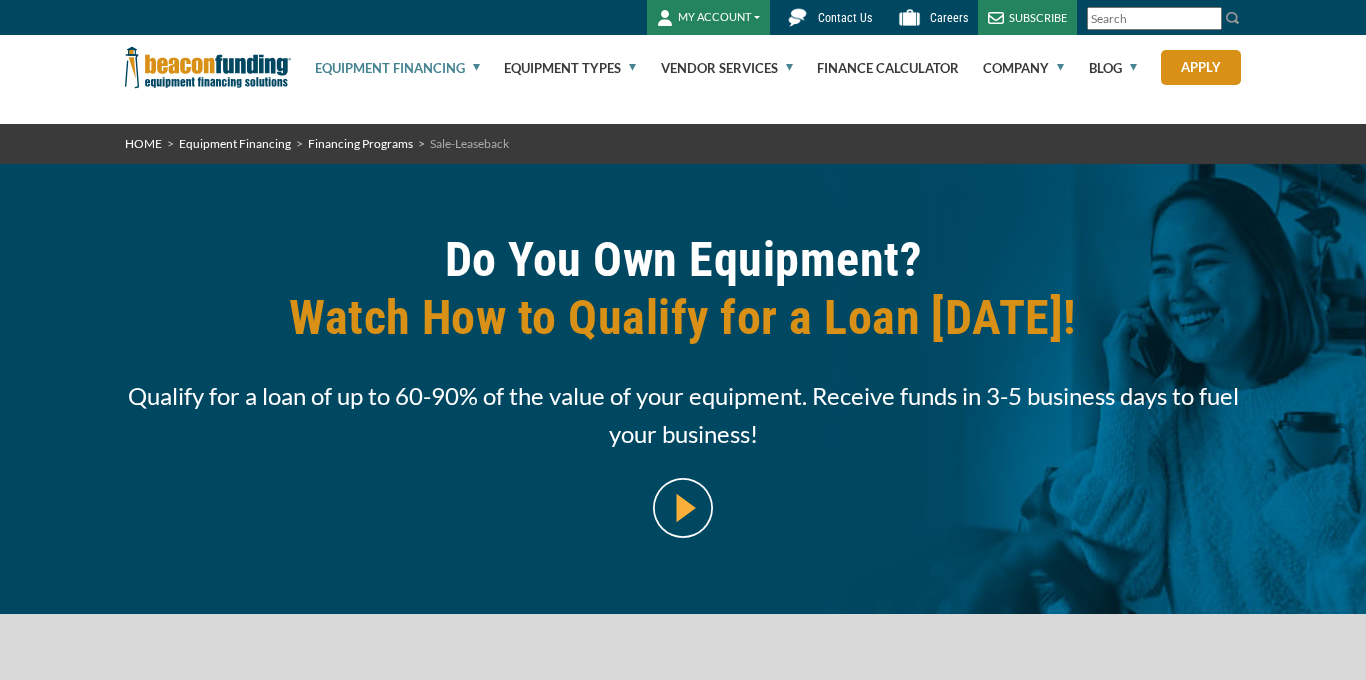 scroll, scrollTop: 0, scrollLeft: 0, axis: both 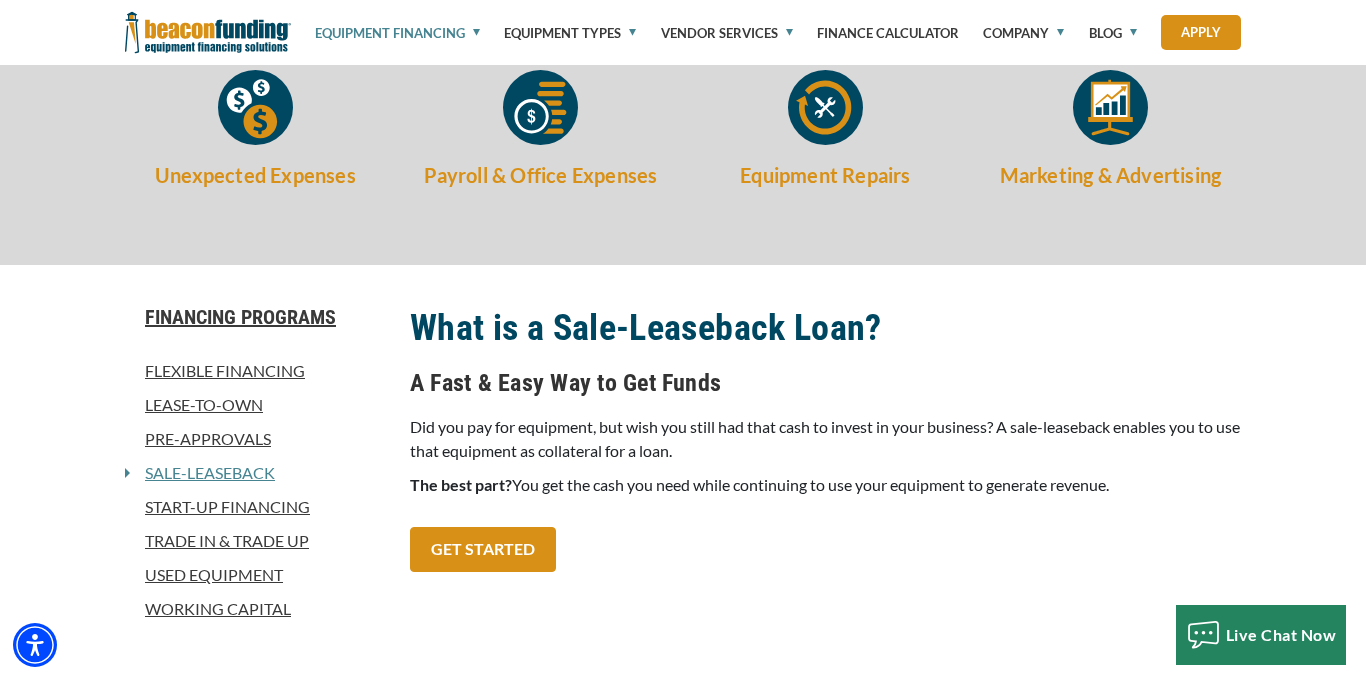 click on "Used Equipment" at bounding box center [255, 575] 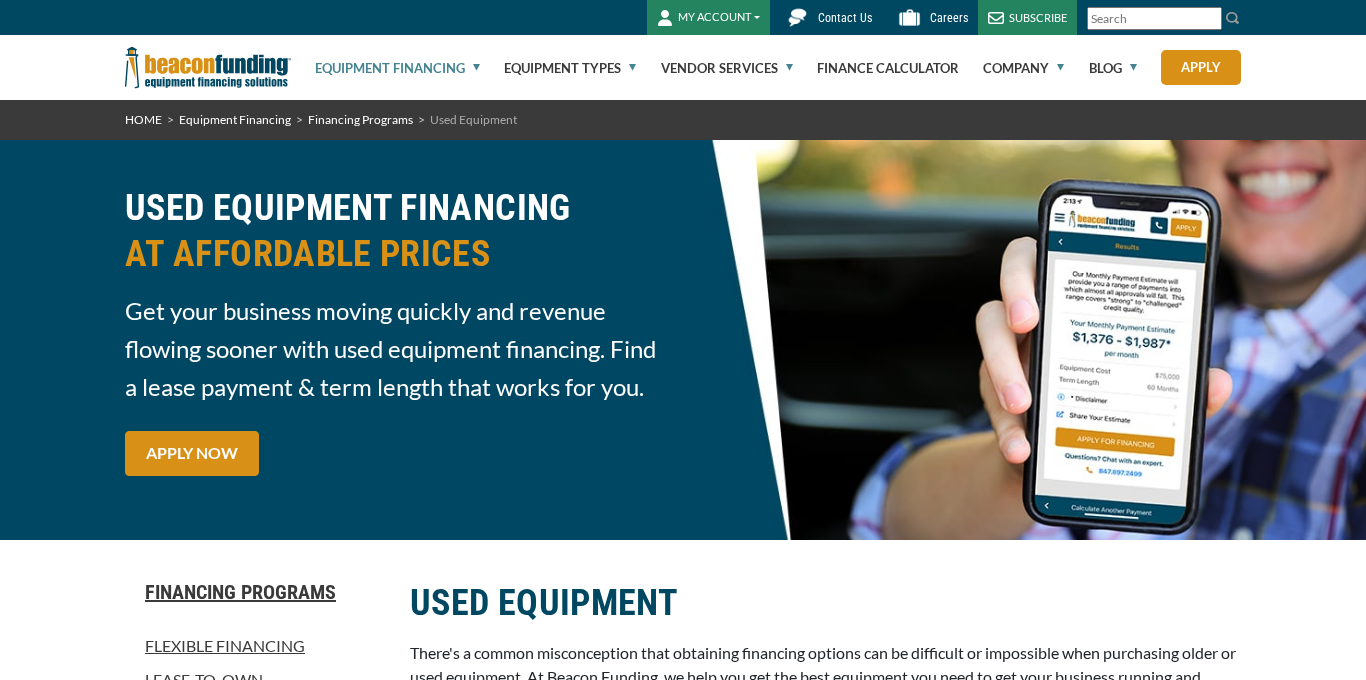 scroll, scrollTop: 0, scrollLeft: 0, axis: both 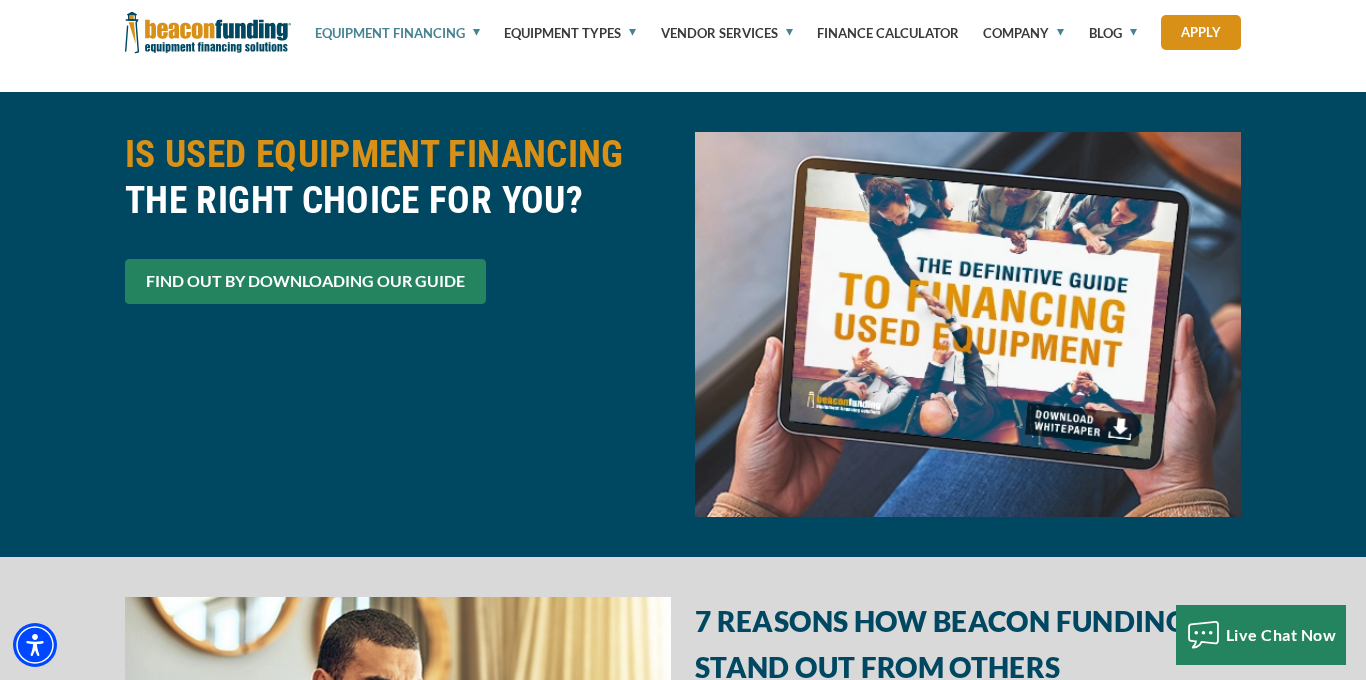 click on "FIND OUT BY DOWNLOADING OUR GUIDE" at bounding box center (305, 281) 